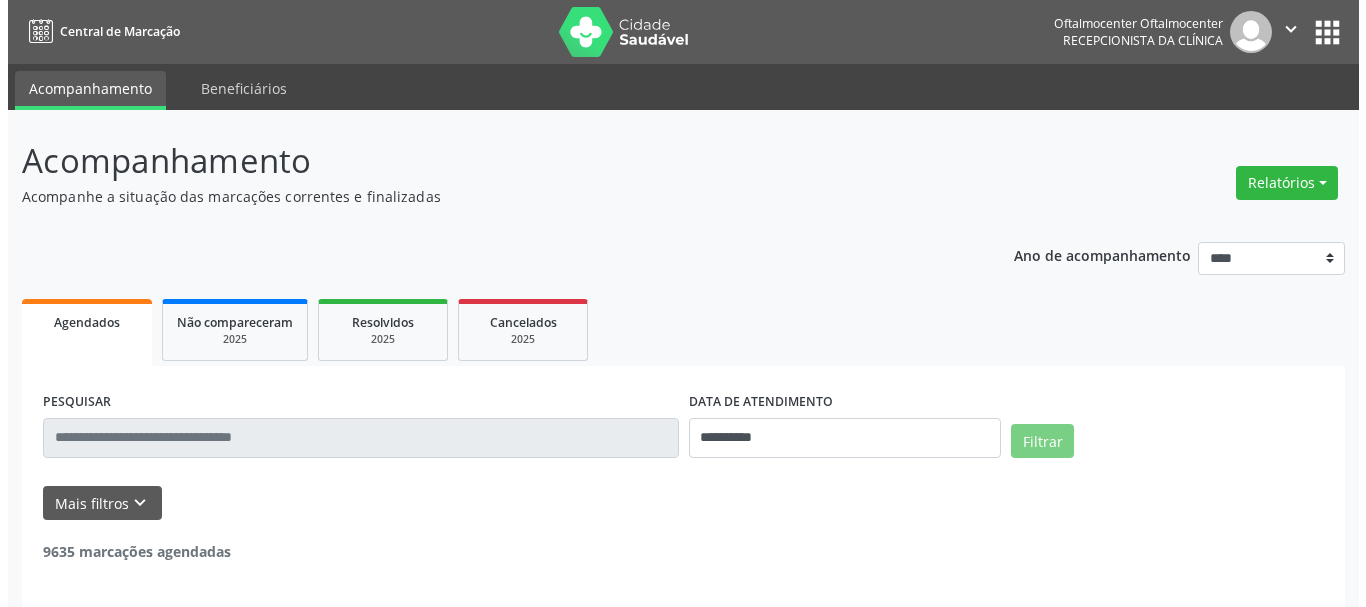 scroll, scrollTop: 0, scrollLeft: 0, axis: both 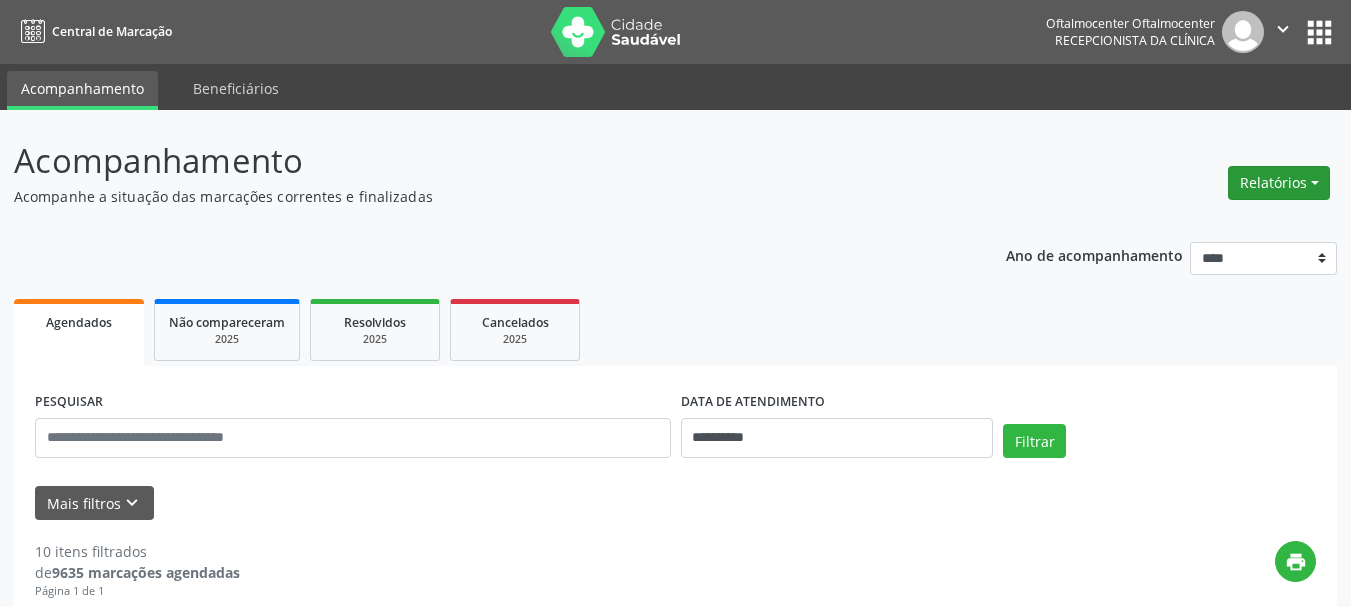 click on "Relatórios" at bounding box center [1279, 183] 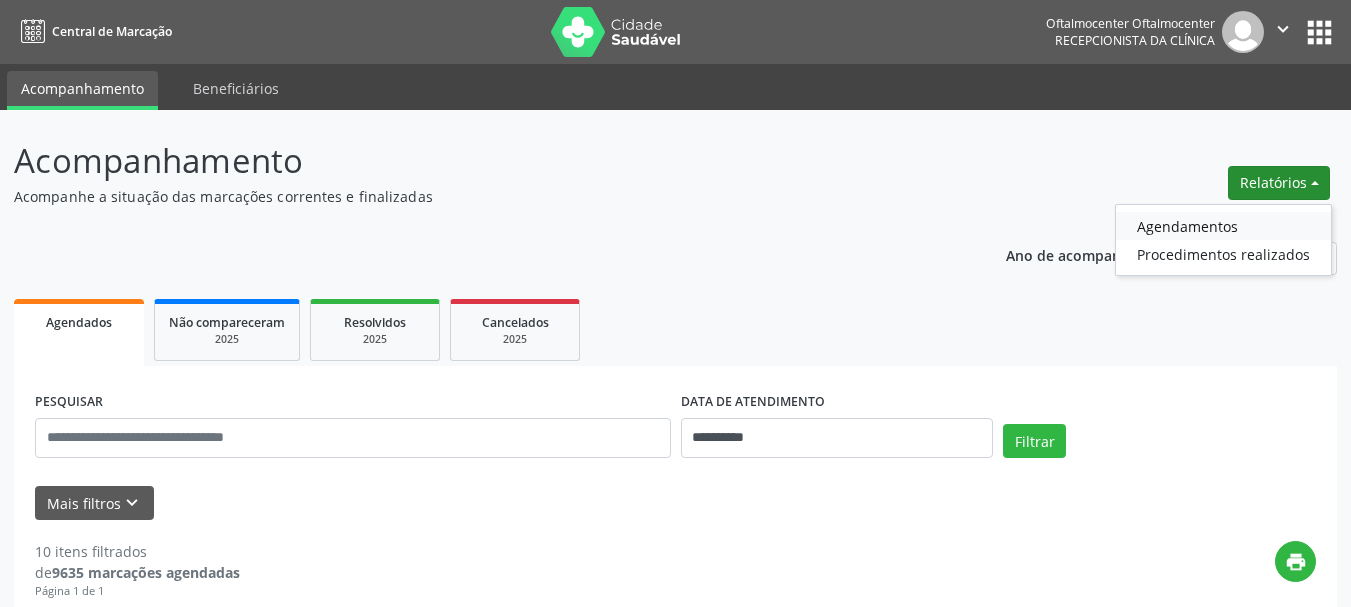 click on "Agendamentos" at bounding box center (1223, 226) 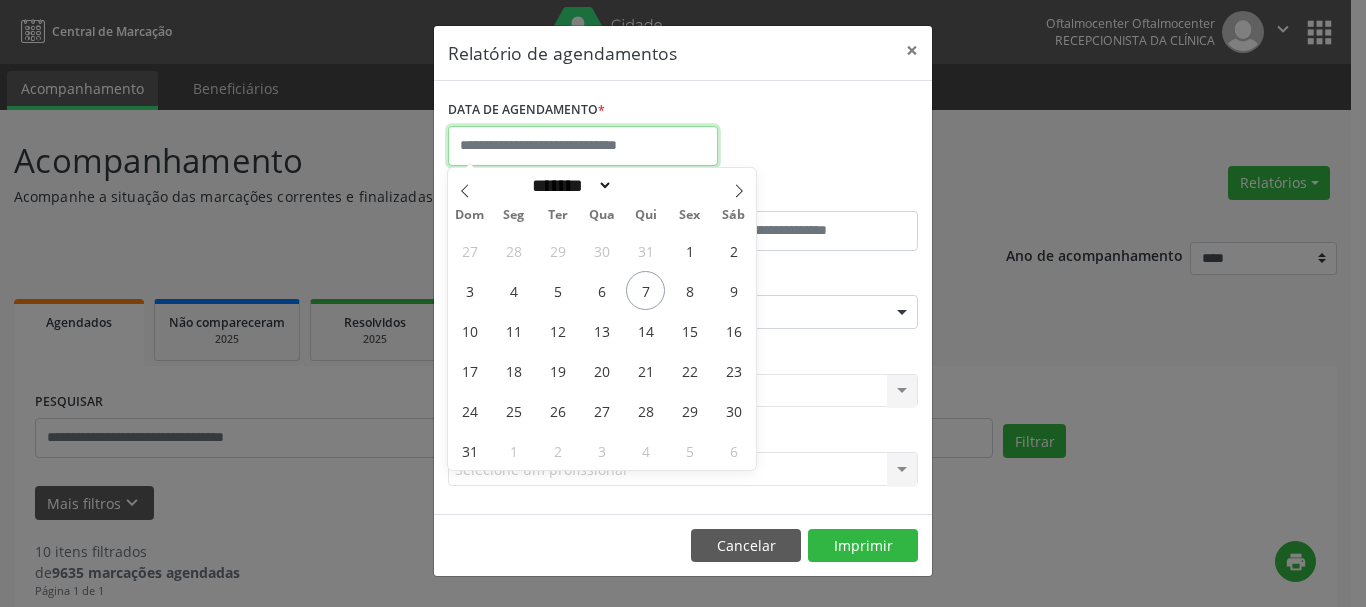 click at bounding box center [583, 146] 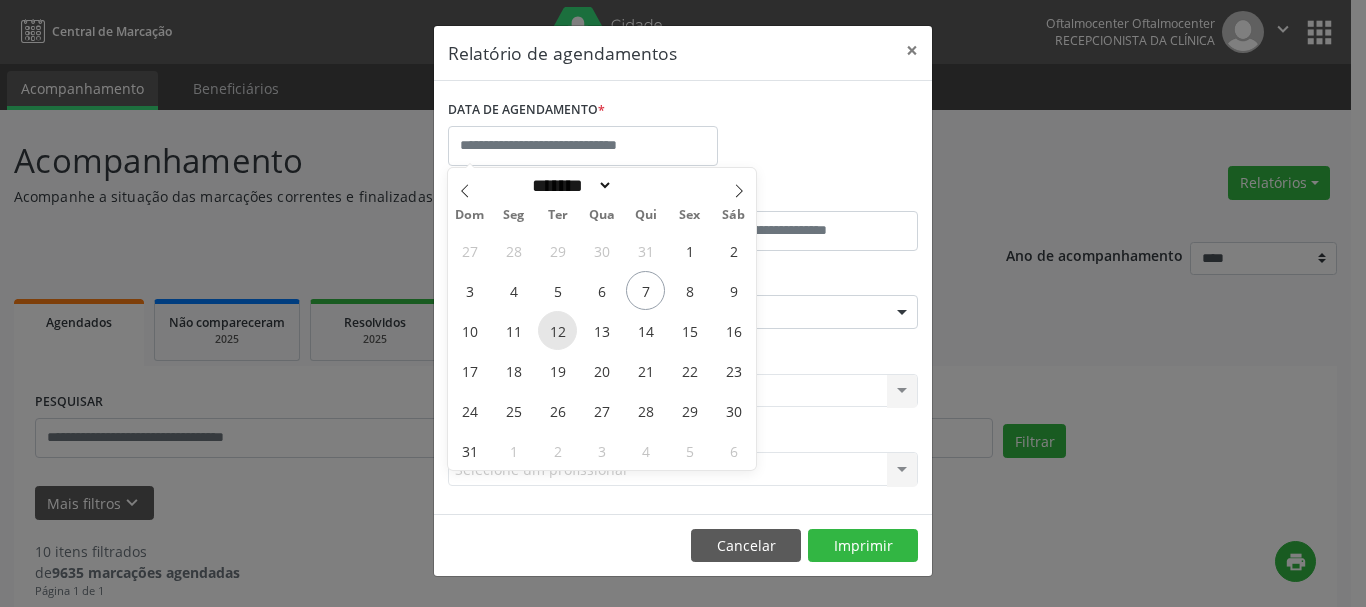 click on "12" at bounding box center (557, 330) 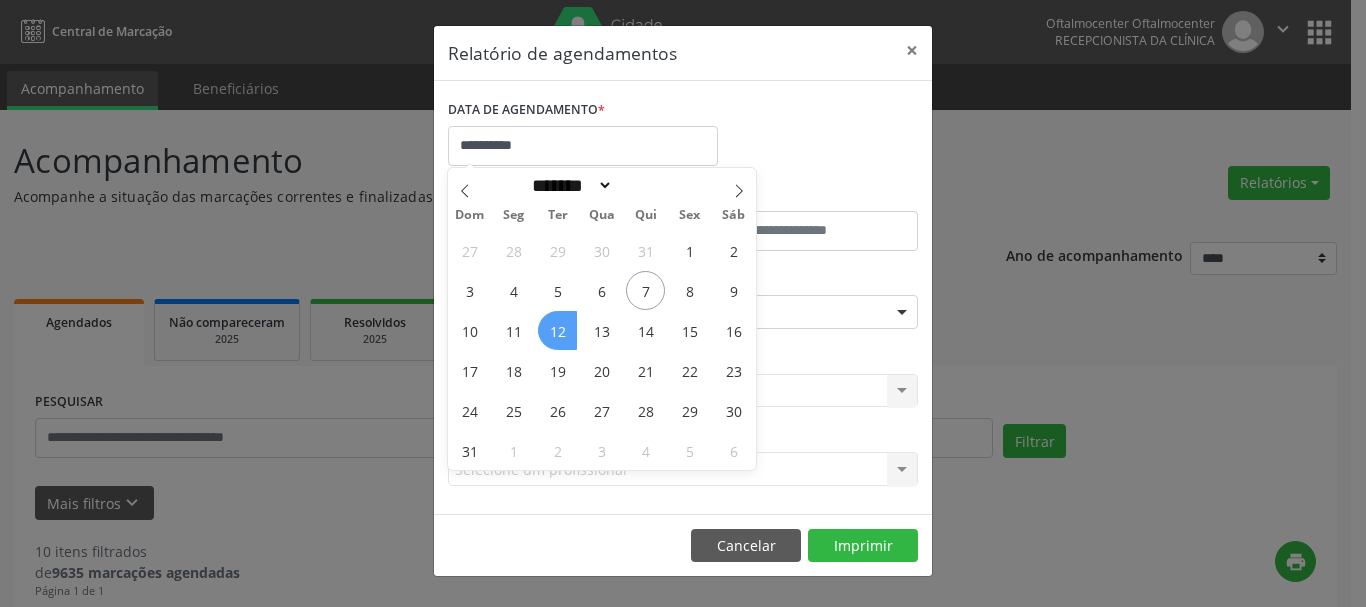 click on "12" at bounding box center [557, 330] 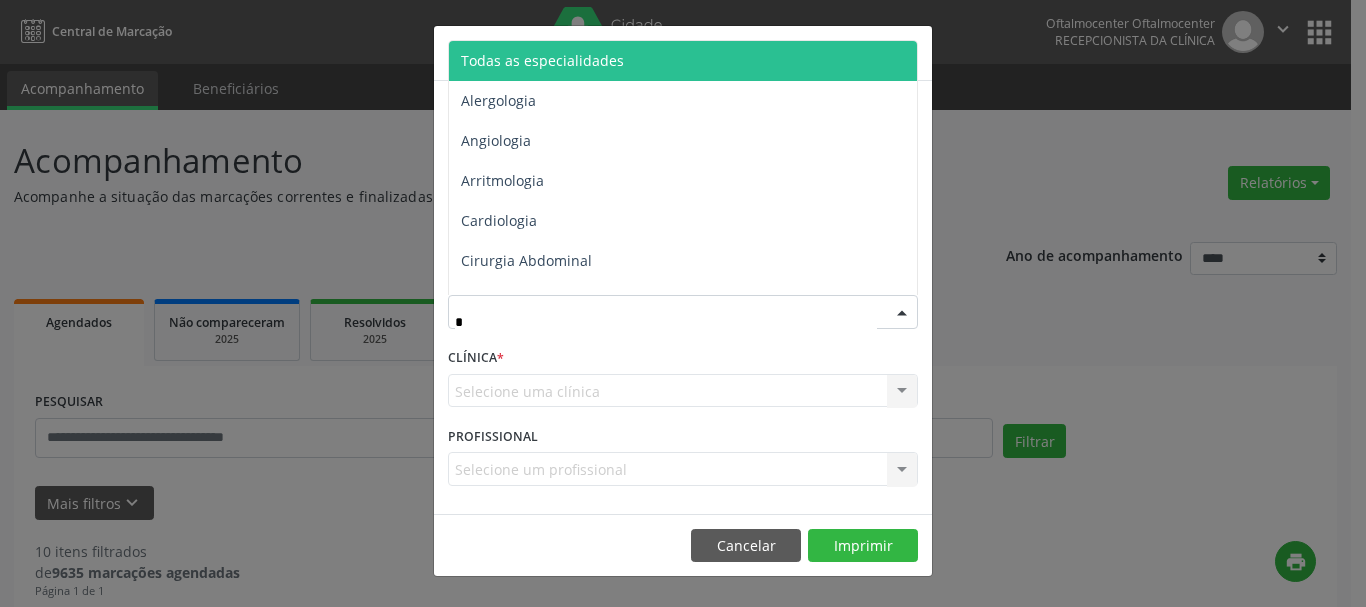 type on "**" 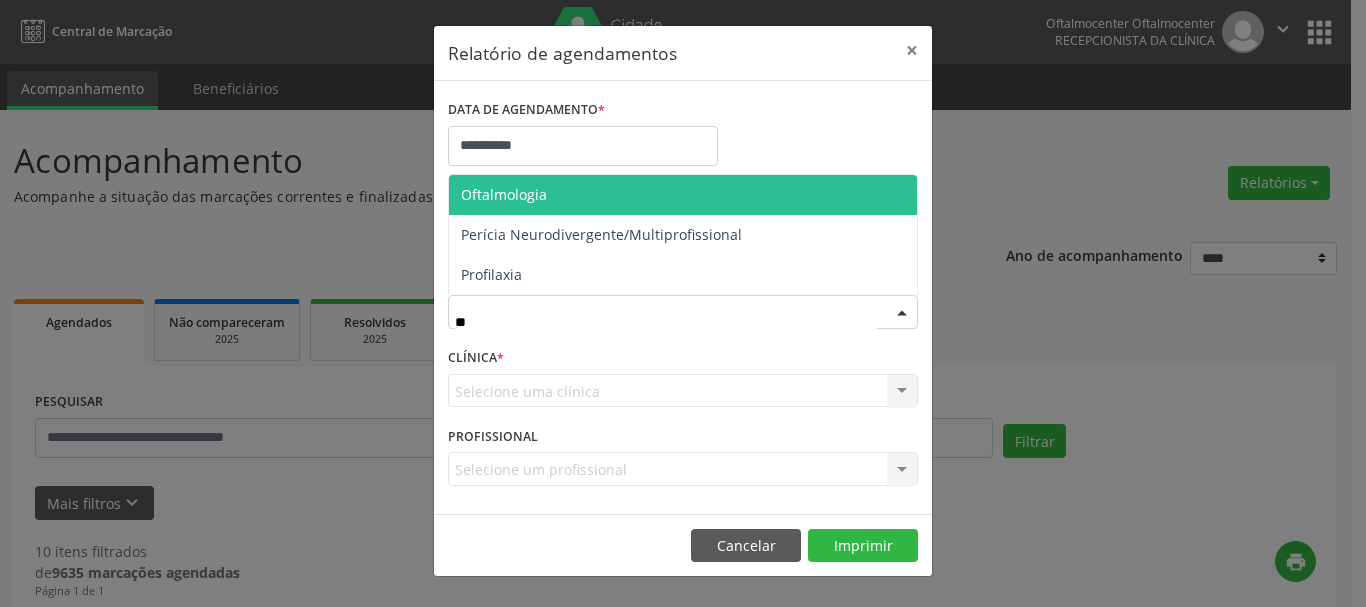 click on "Oftalmologia" at bounding box center [683, 195] 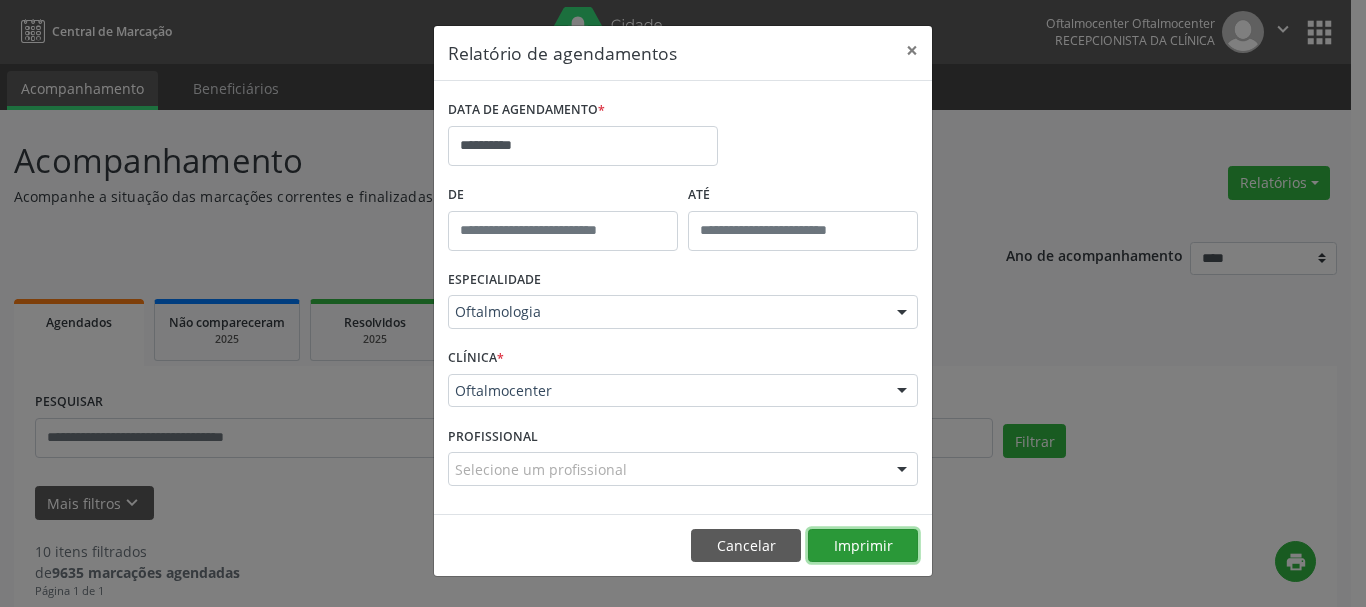 click on "Imprimir" at bounding box center [863, 546] 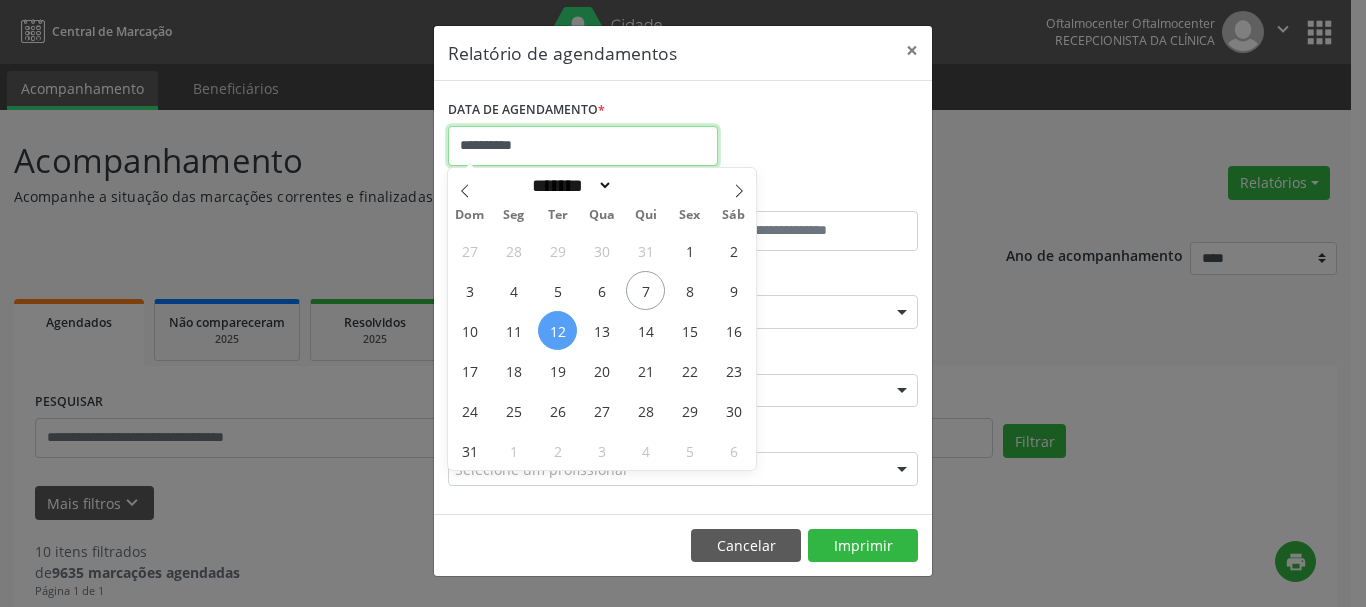 click on "**********" at bounding box center (583, 146) 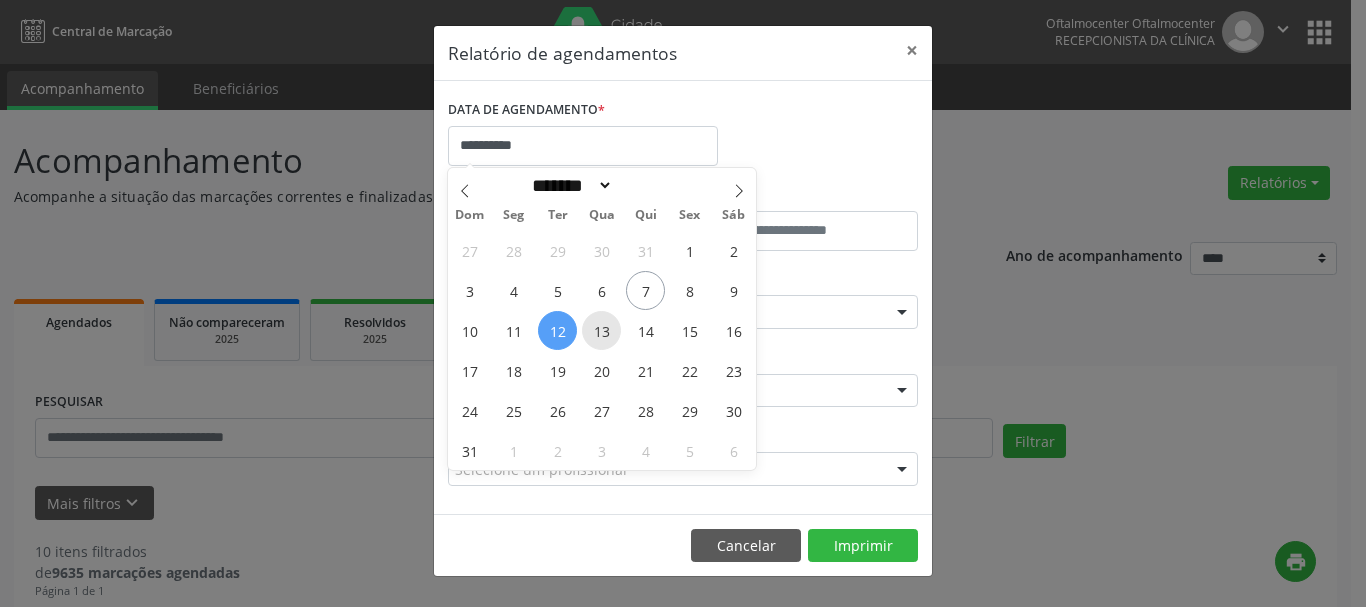 click on "13" at bounding box center [601, 330] 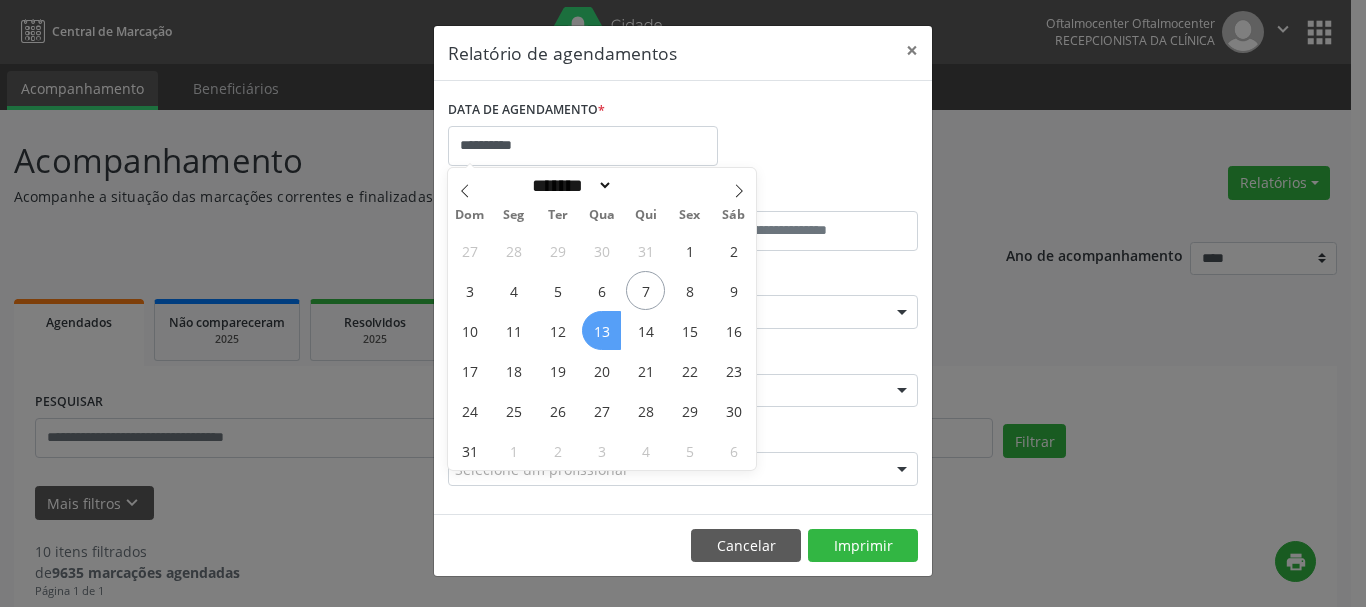 click on "13" at bounding box center (601, 330) 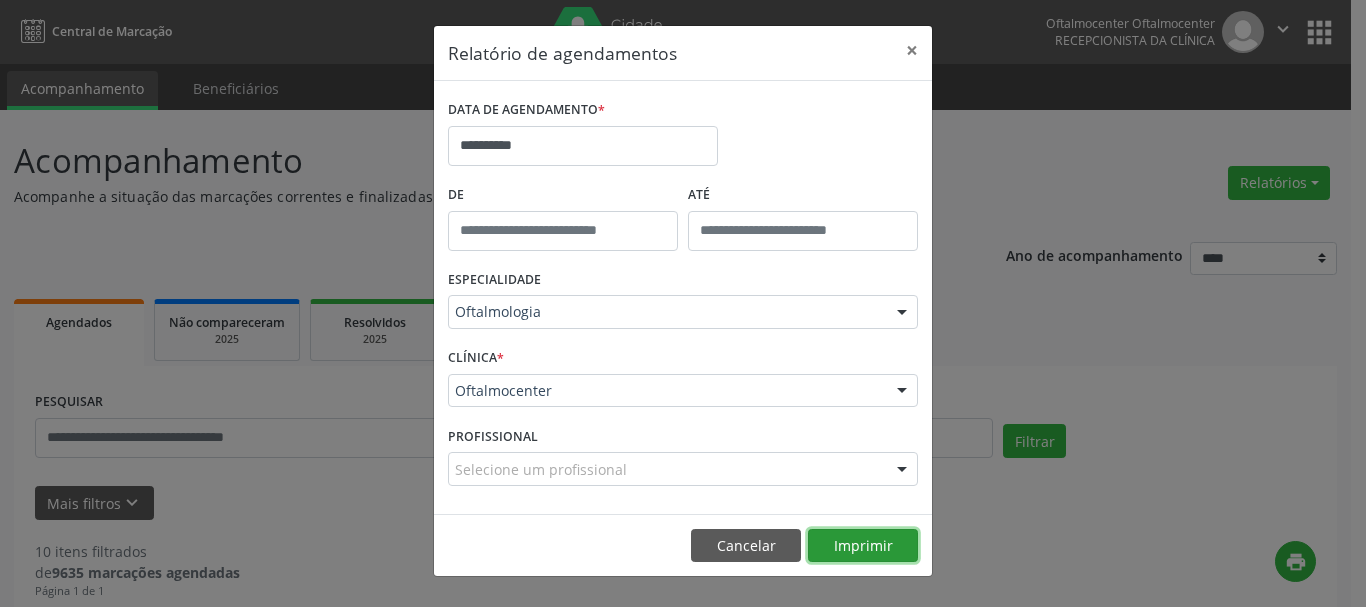 click on "Imprimir" at bounding box center (863, 546) 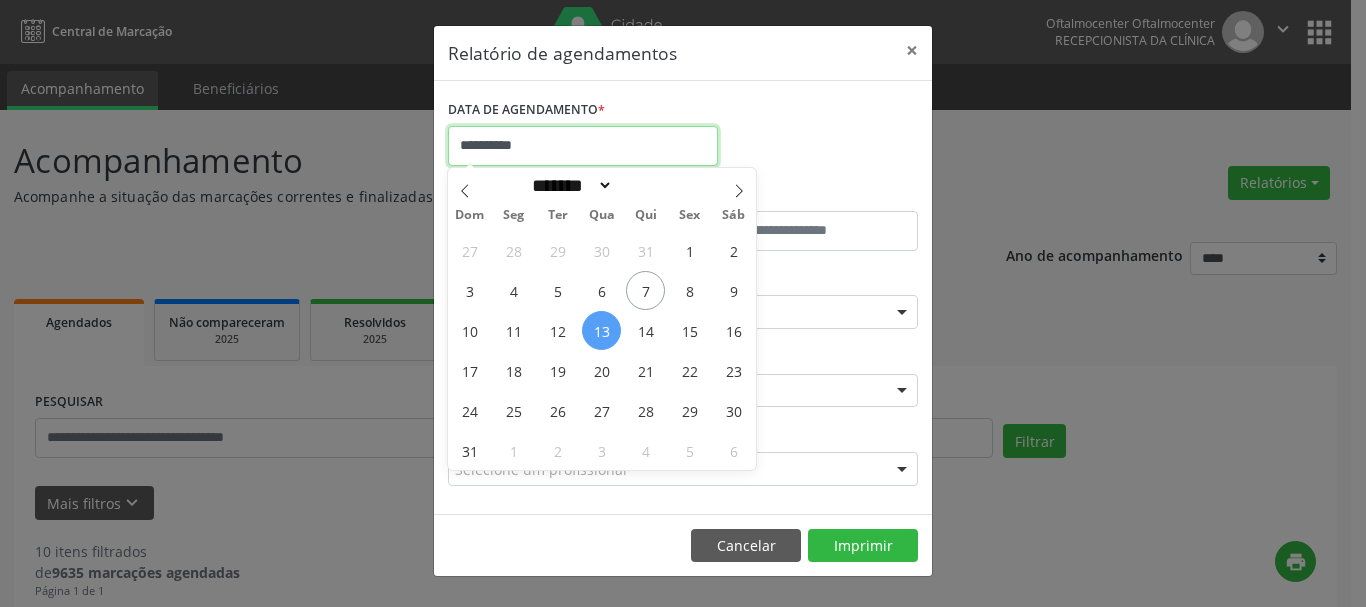 click on "**********" at bounding box center [583, 146] 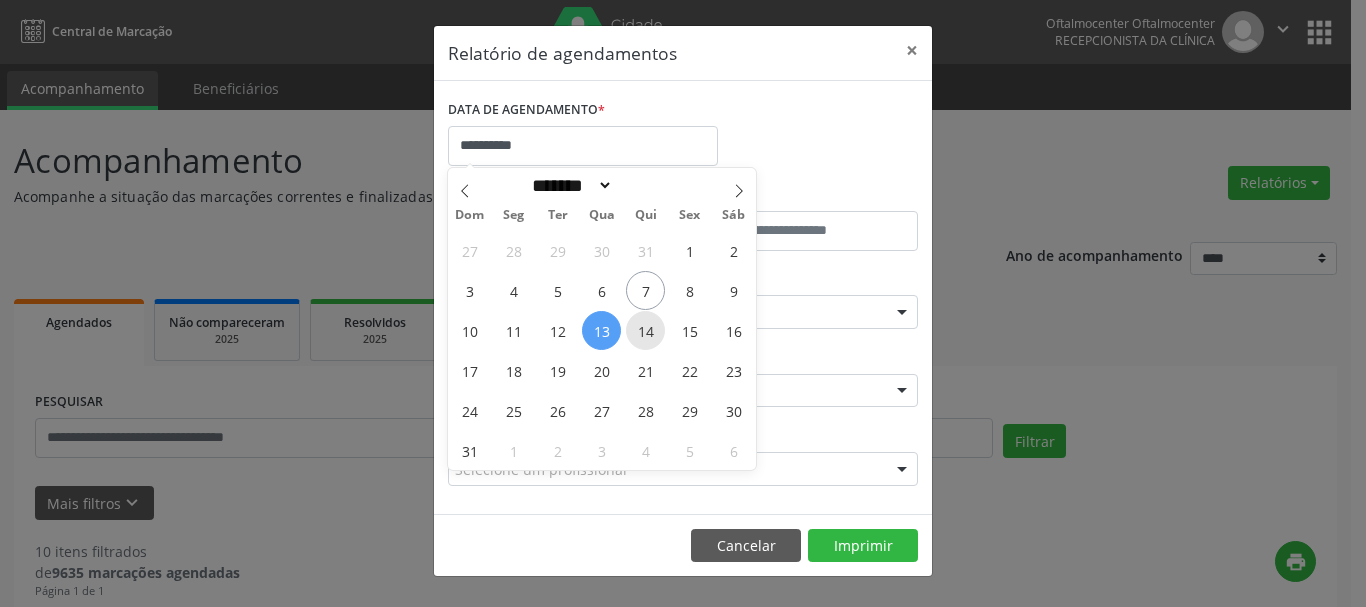 click on "14" at bounding box center (645, 330) 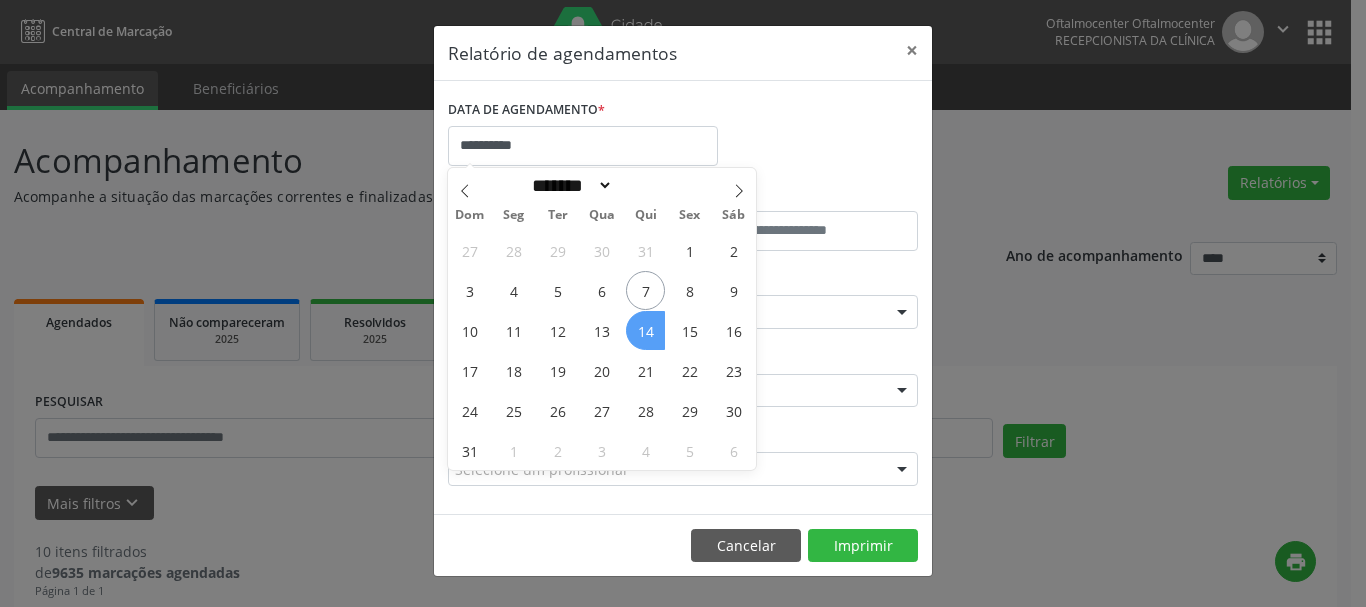 click on "14" at bounding box center (645, 330) 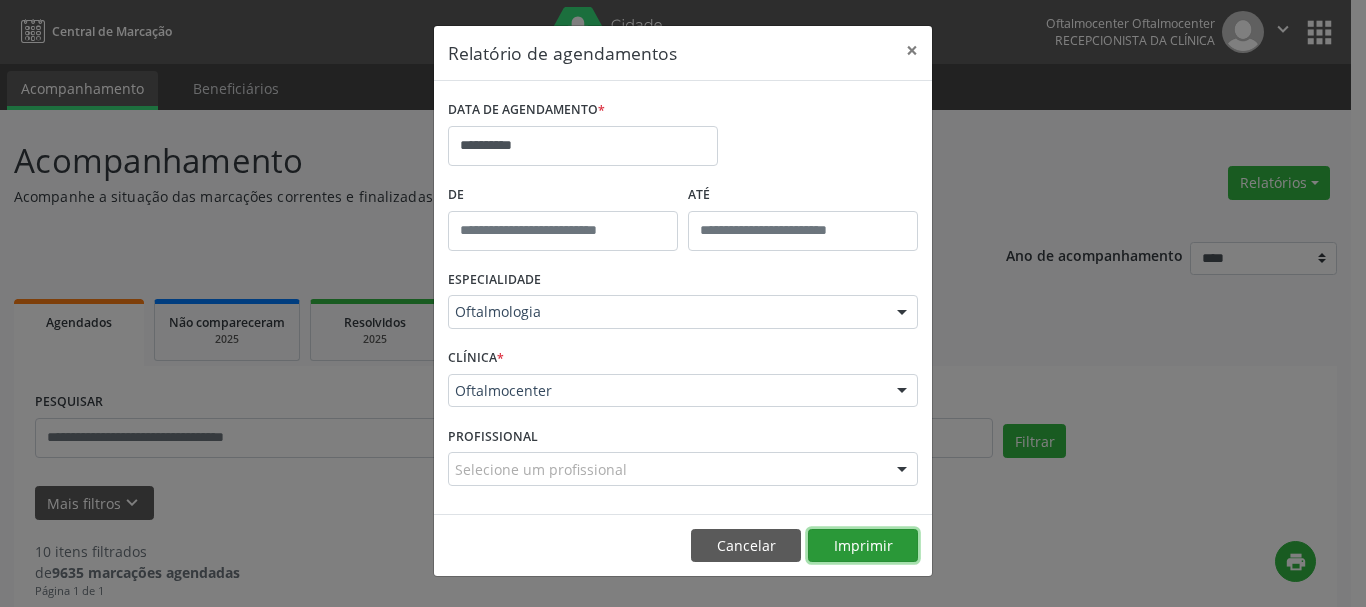 click on "Imprimir" at bounding box center [863, 546] 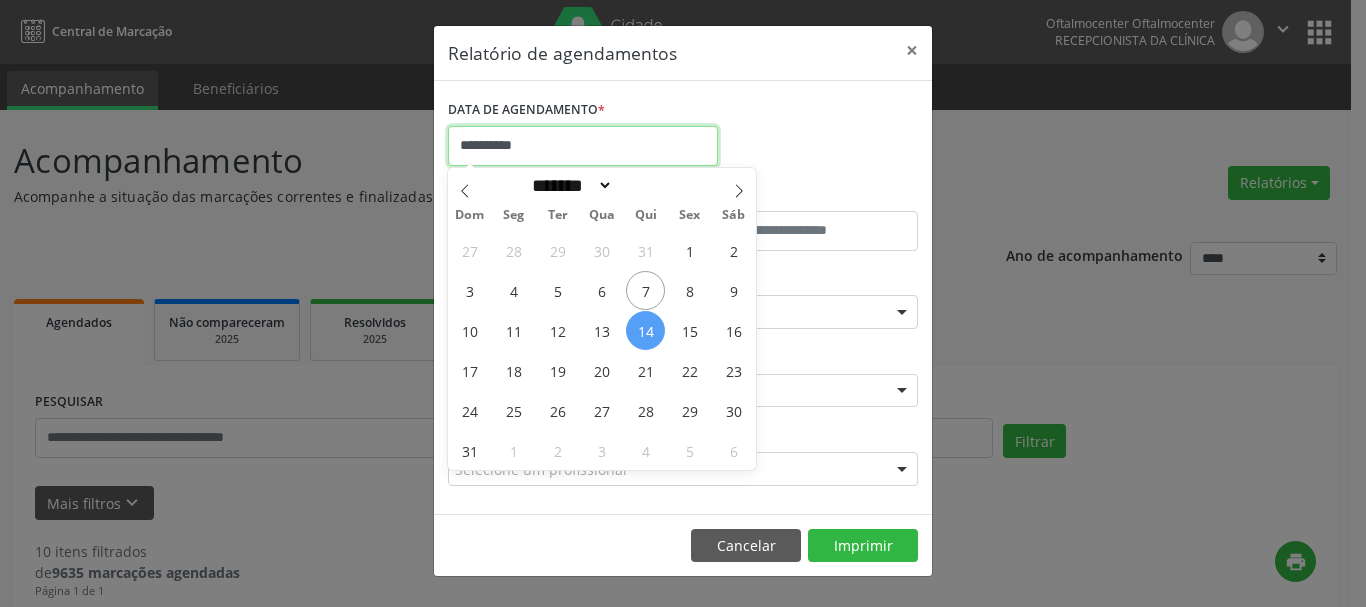 click on "**********" at bounding box center [583, 146] 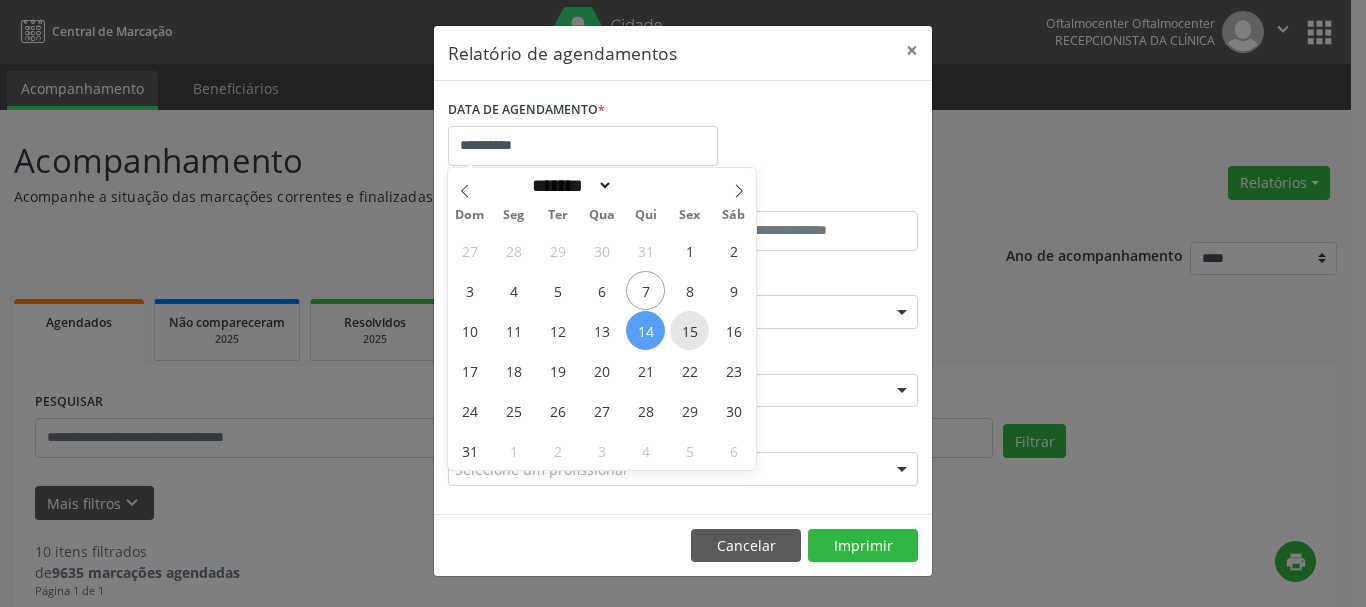 click on "15" at bounding box center (689, 330) 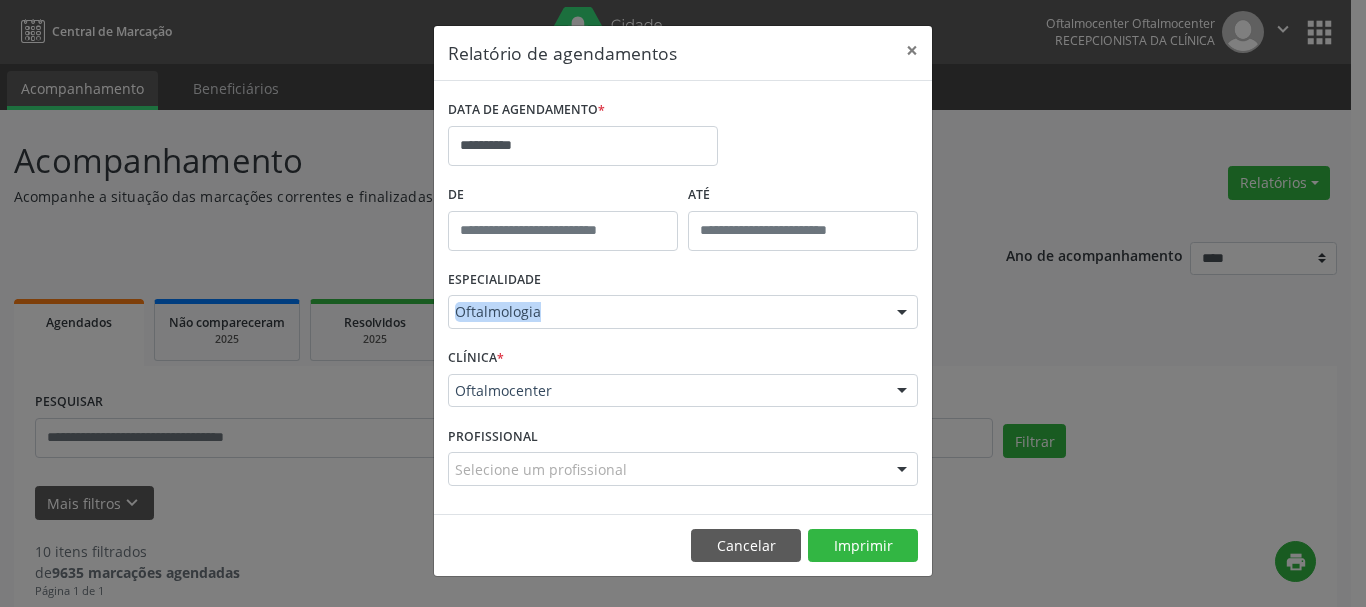 click on "ESPECIALIDADE
Oftalmologia         Todas as especialidades   Alergologia   Angiologia   Arritmologia   Cardiologia   Cirurgia Abdominal   Cirurgia Bariatrica   Cirurgia Cabeça e Pescoço   Cirurgia Cardiaca   Cirurgia Geral   Cirurgia Ginecologica   Cirurgia Mastologia Oncologica   Cirurgia Pediatrica   Cirurgia Plastica   Cirurgia Toracica   Cirurgia geral oncológica   Cirurgia geral oncológica   Cirurgião Dermatológico   Clinica Geral   Clinica Medica   Consulta de Enfermagem - Hiperdia   Consulta de Enfermagem - Preventivo   Consulta de Enfermagem - Pré-Natal   Consulta de Enfermagem - Puericultura   Dermatologia   Endocinologia   Endocrino Diabetes   Endocrinologia   Fisioterapia   Fisioterapia Cirurgica   Fonoaudiologia   Gastro/Hepato   Gastroenterologia   Gastropediatria   Geriatria   Ginecologia   Gnecologia   Hebiatra   Hematologia   Hepatologia   Inf.Inf - Infectologista   Infectologia Pediátrica   Mastologia   Mastologia Oncologica   Medicina Psicossomatica" at bounding box center [683, 304] 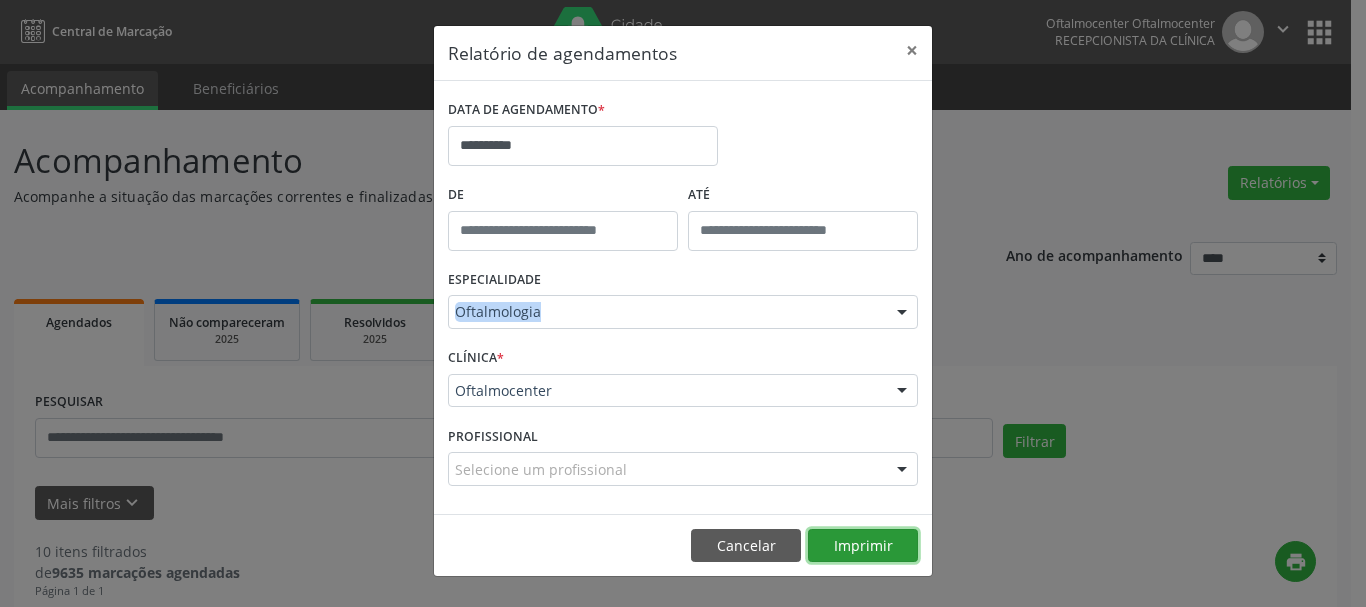 click on "Imprimir" at bounding box center [863, 546] 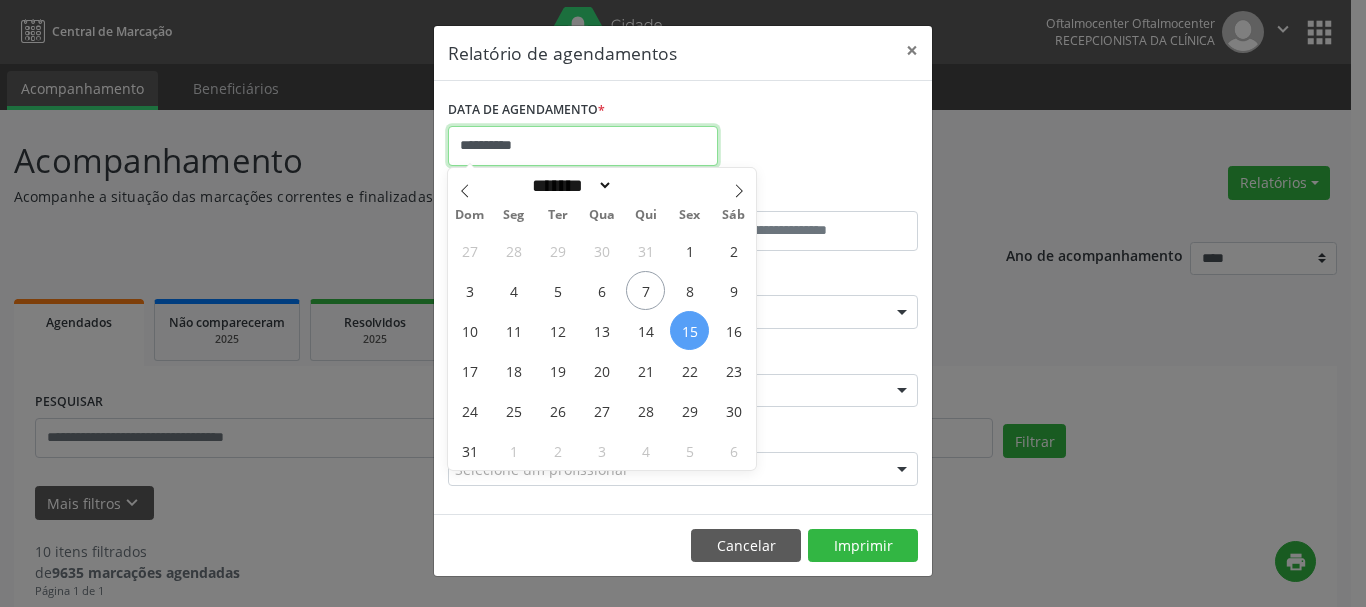 click on "**********" at bounding box center [583, 146] 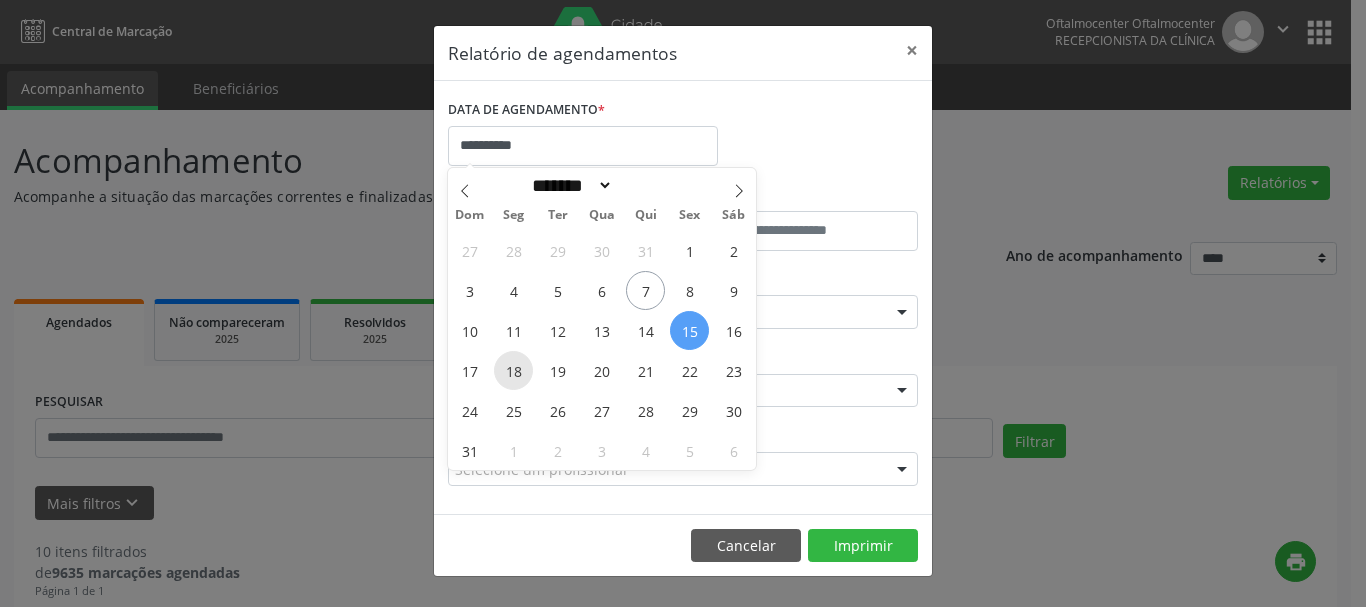 click on "18" at bounding box center (513, 370) 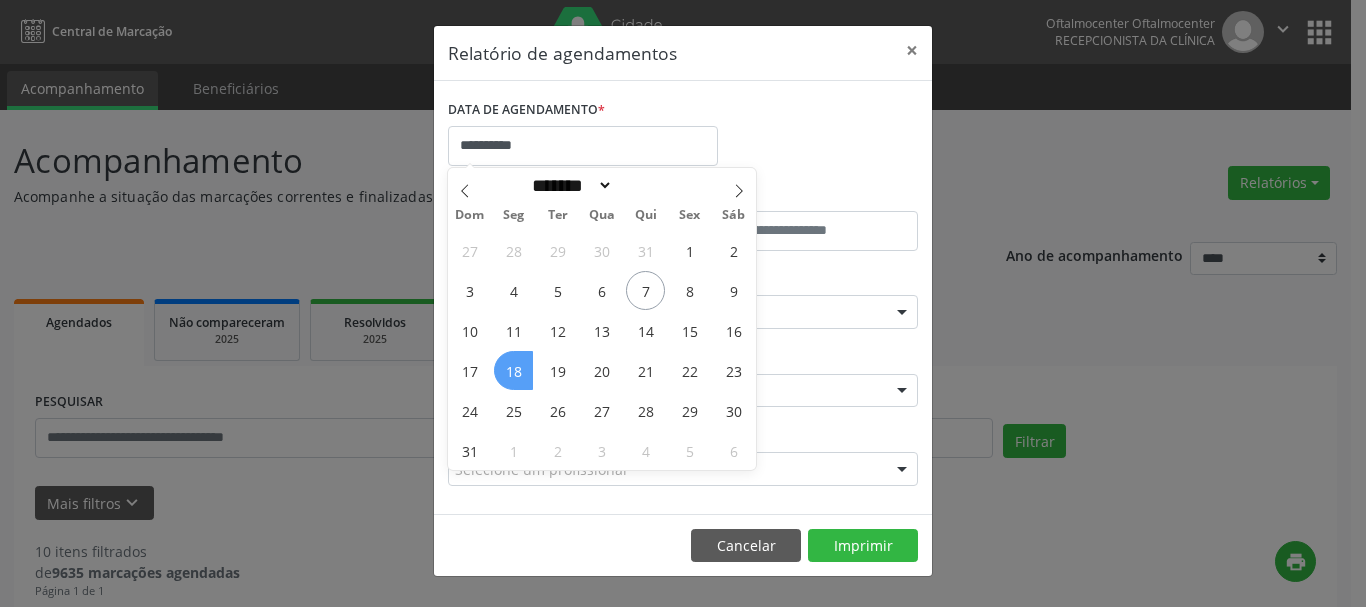 click on "18" at bounding box center (513, 370) 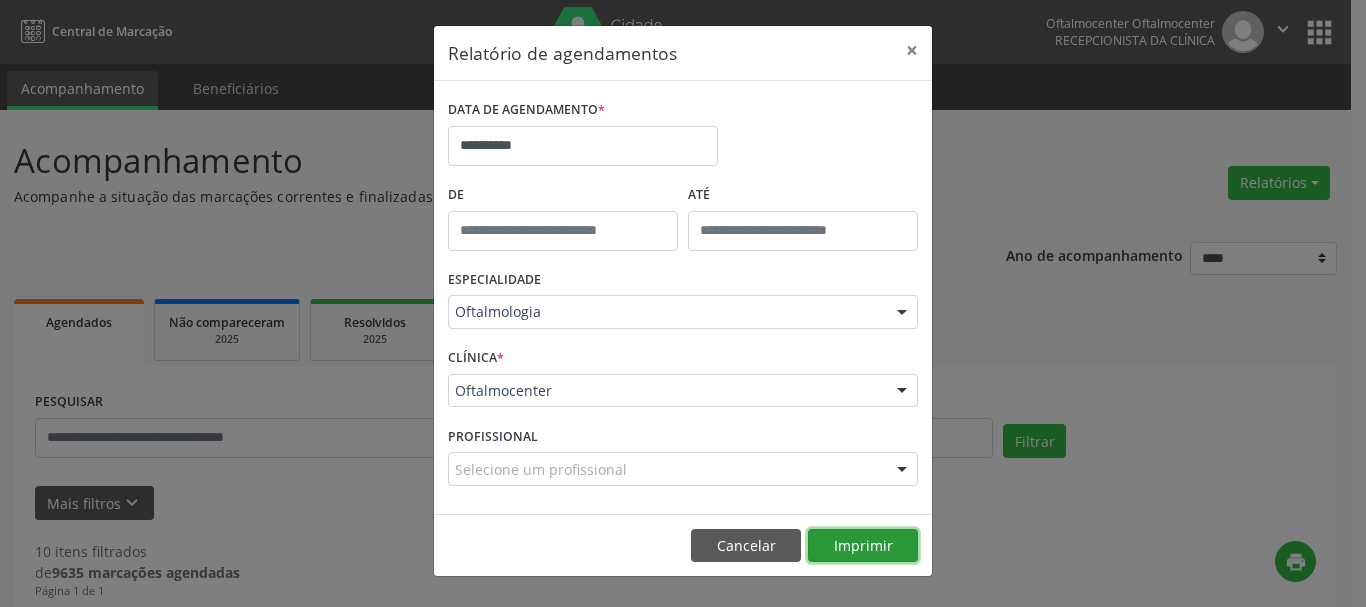 click on "Imprimir" at bounding box center [863, 546] 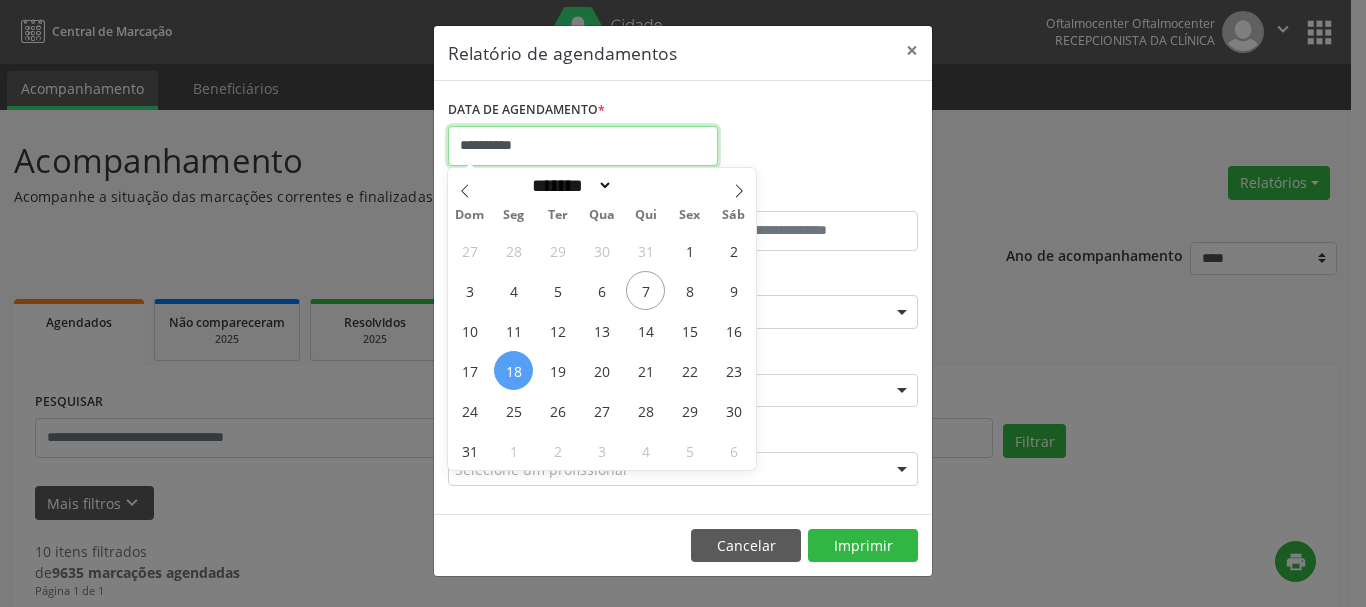 click on "**********" at bounding box center (583, 146) 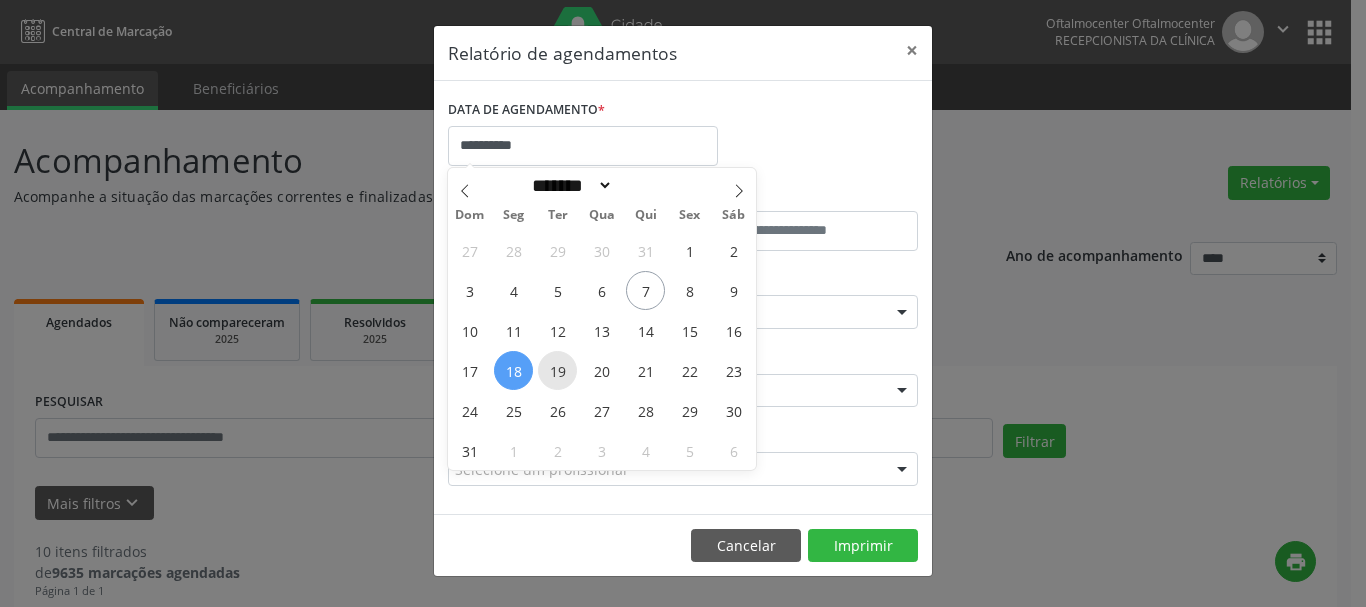 click on "19" at bounding box center (557, 370) 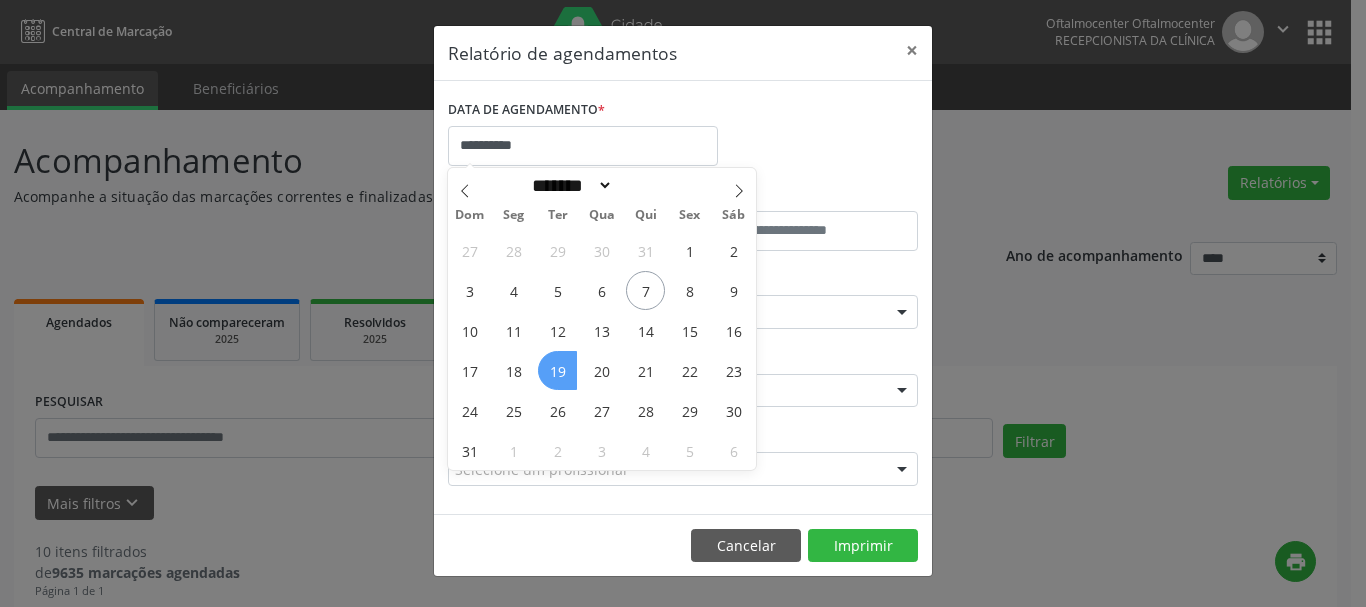 click on "19" at bounding box center (557, 370) 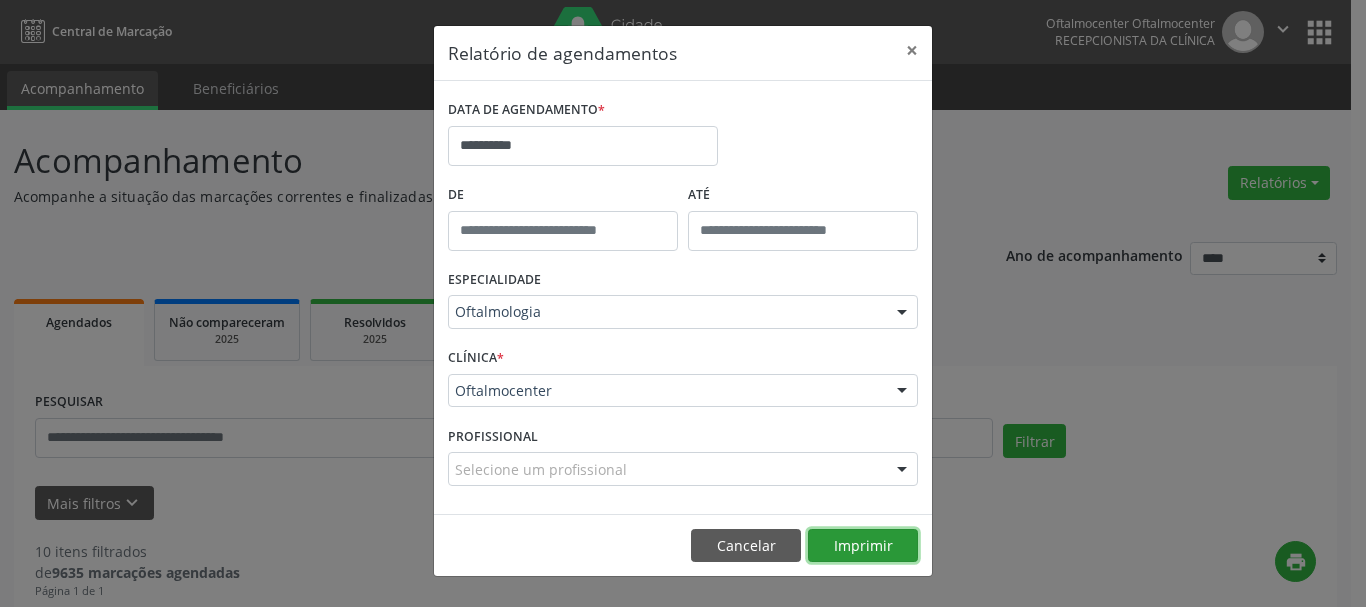 click on "Imprimir" at bounding box center (863, 546) 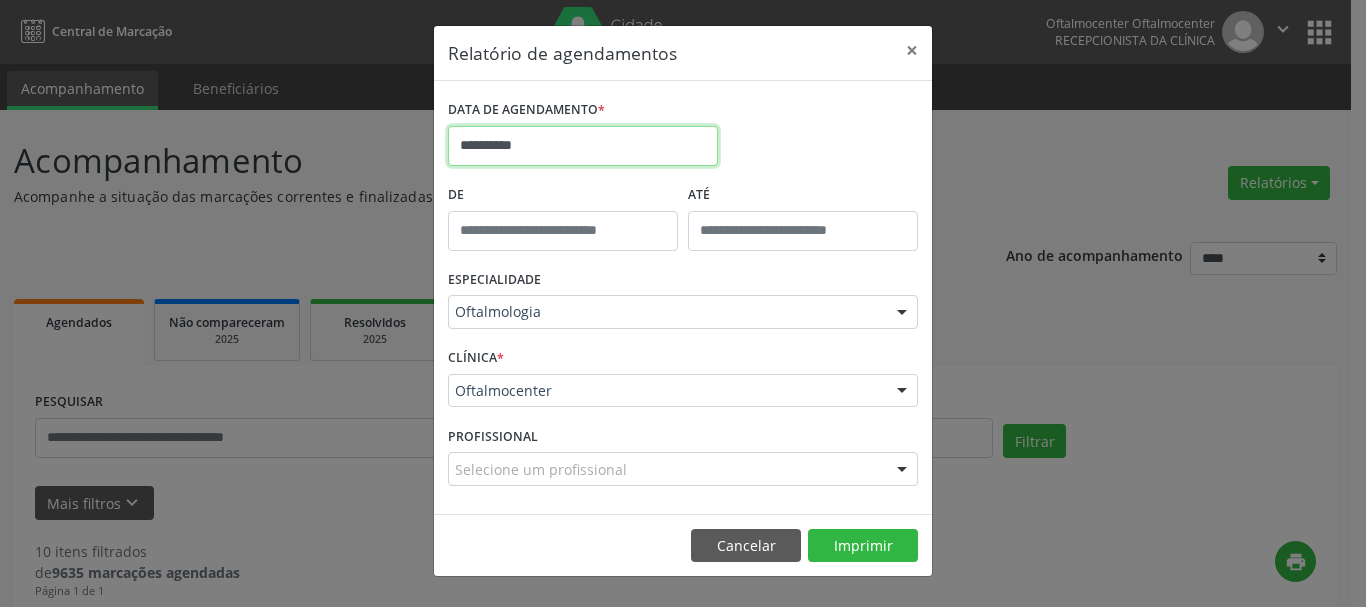 click on "**********" at bounding box center (583, 146) 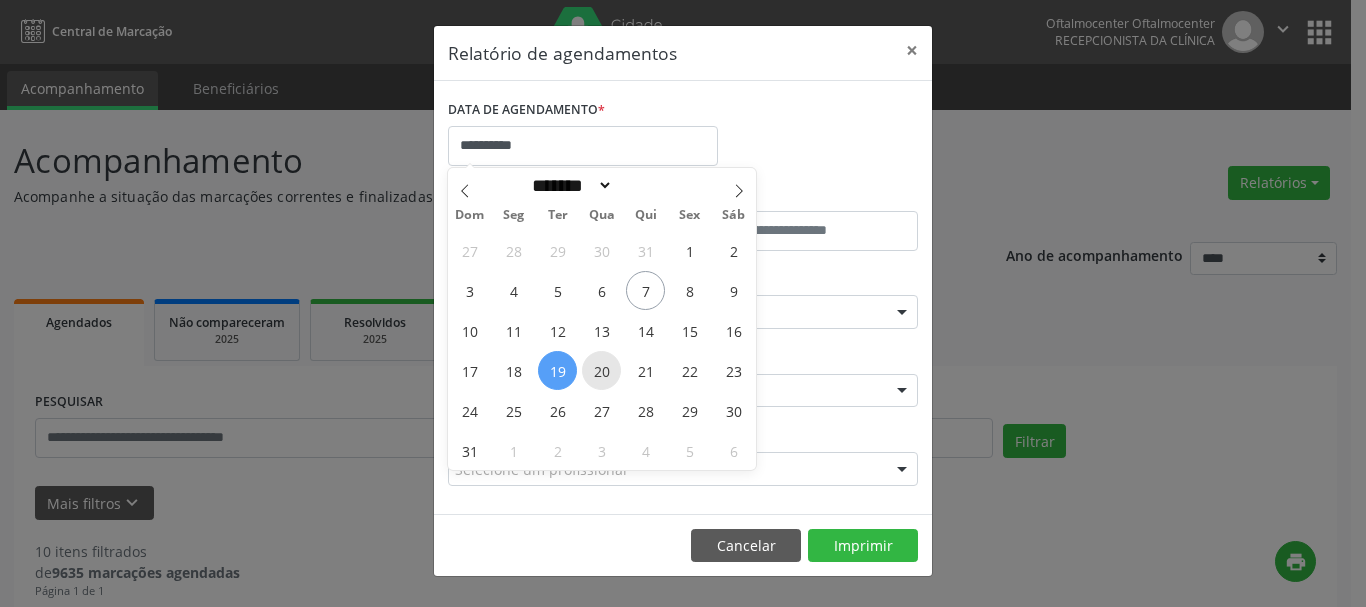 click on "20" at bounding box center [601, 370] 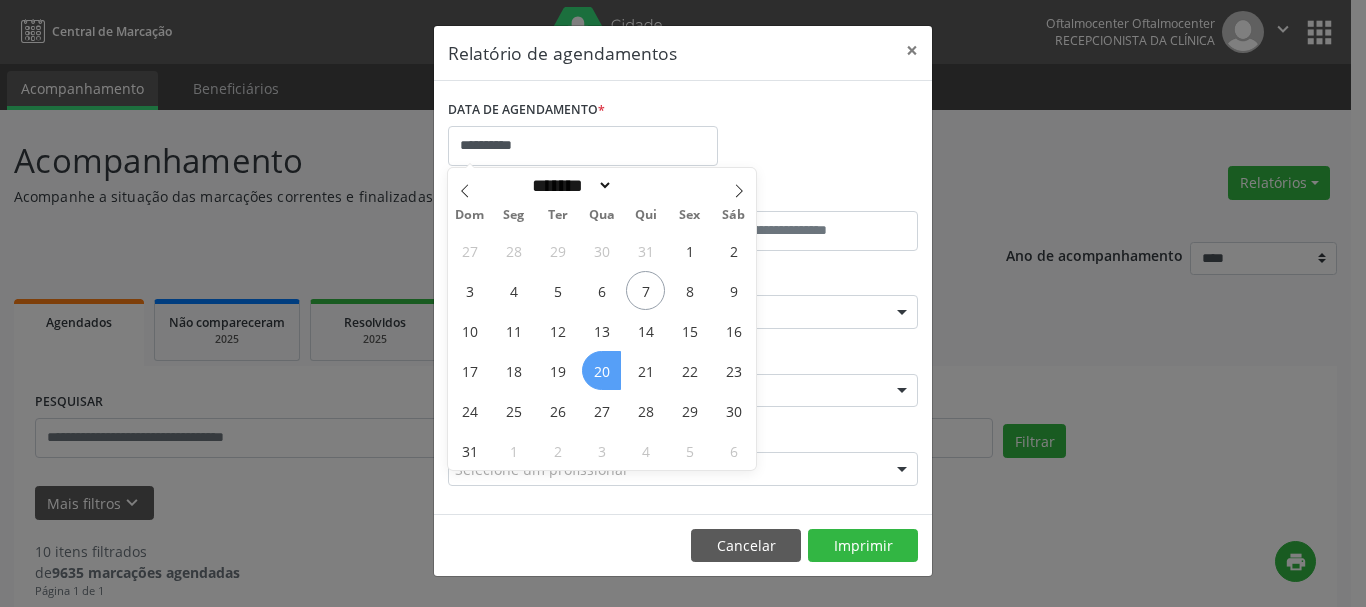 click on "20" at bounding box center [601, 370] 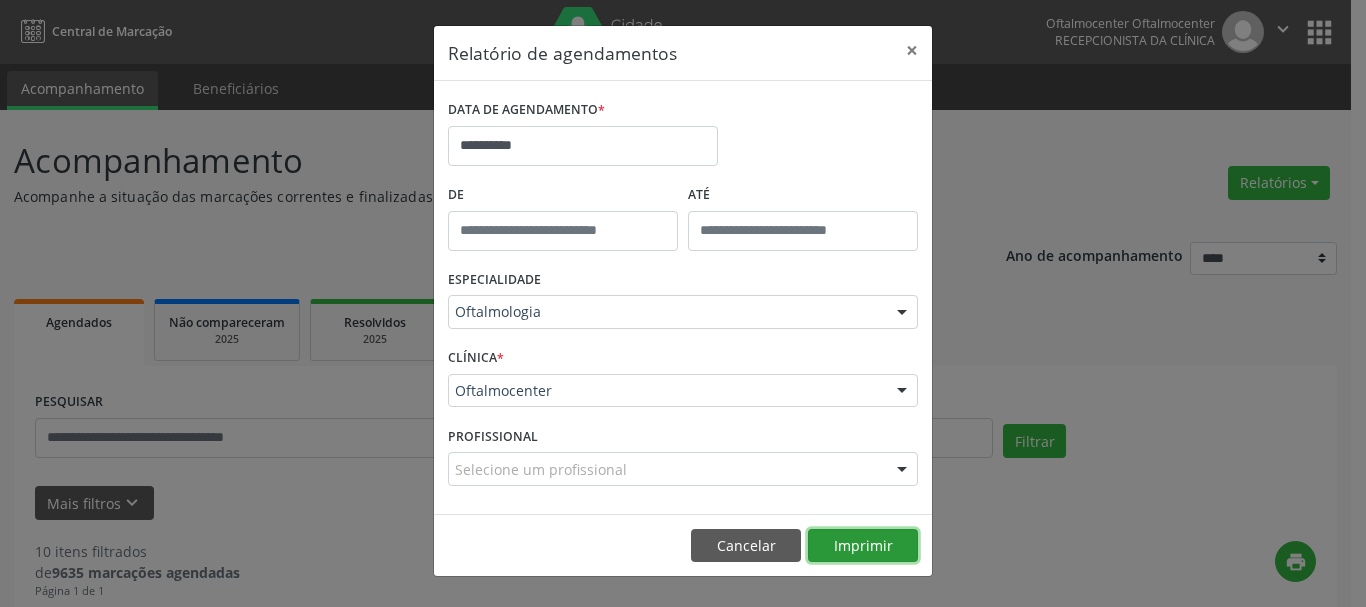 click on "Imprimir" at bounding box center (863, 546) 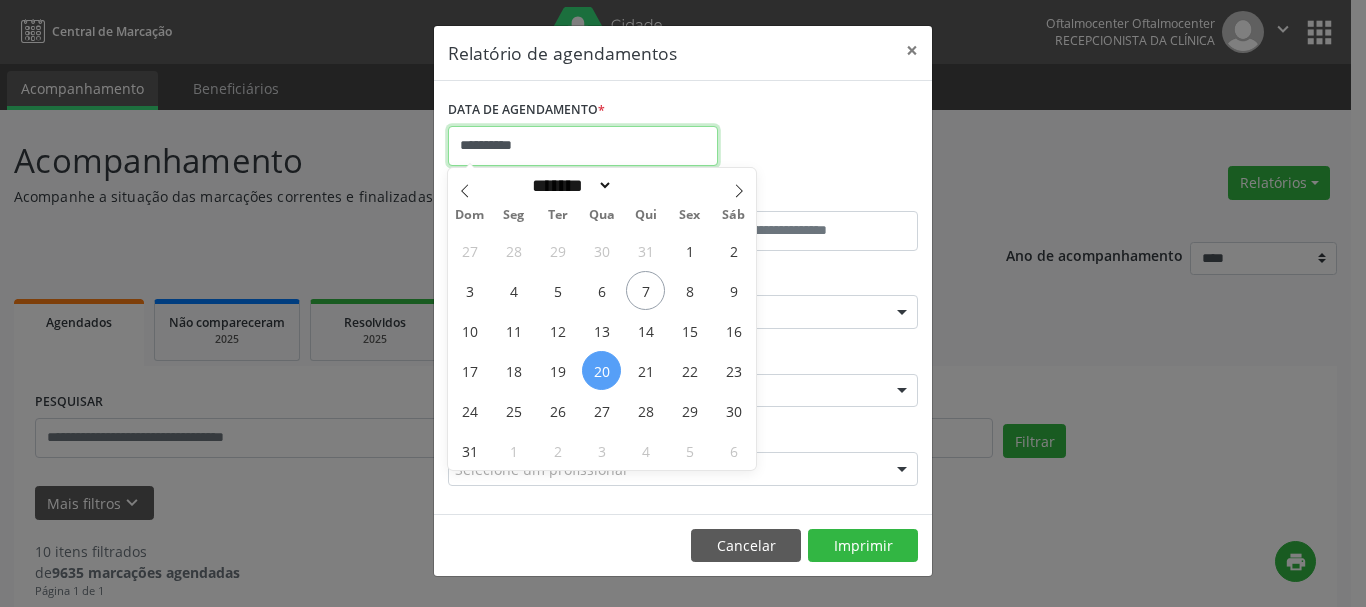 click on "**********" at bounding box center [583, 146] 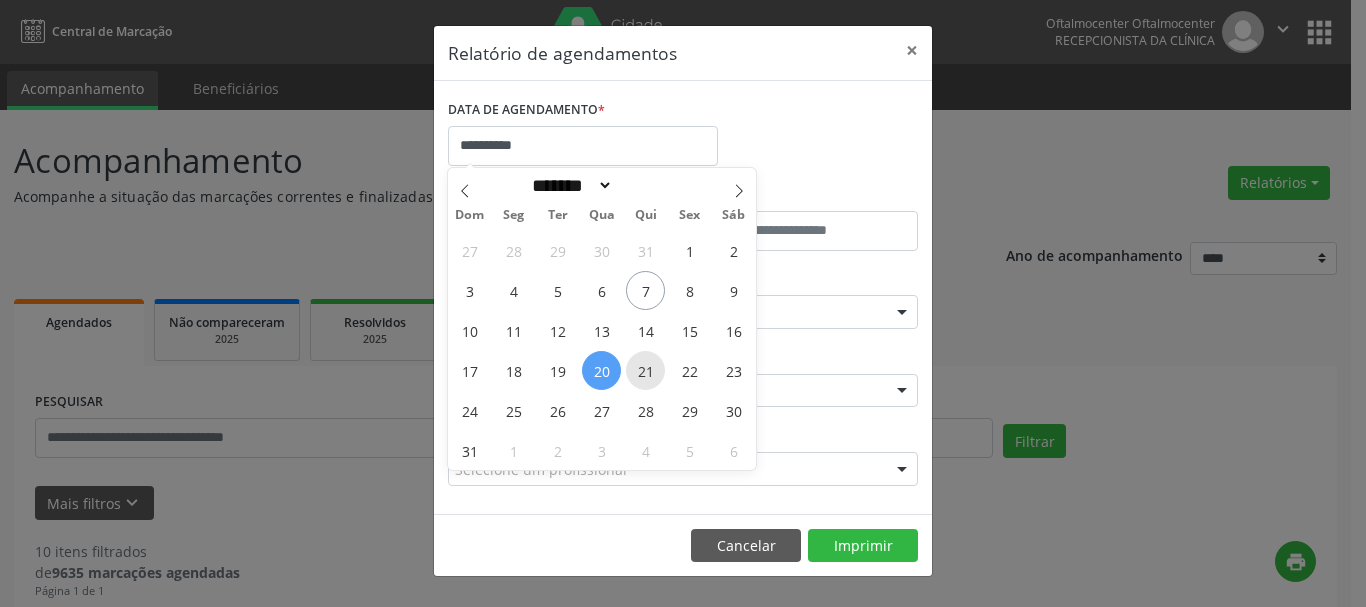 click on "21" at bounding box center (645, 370) 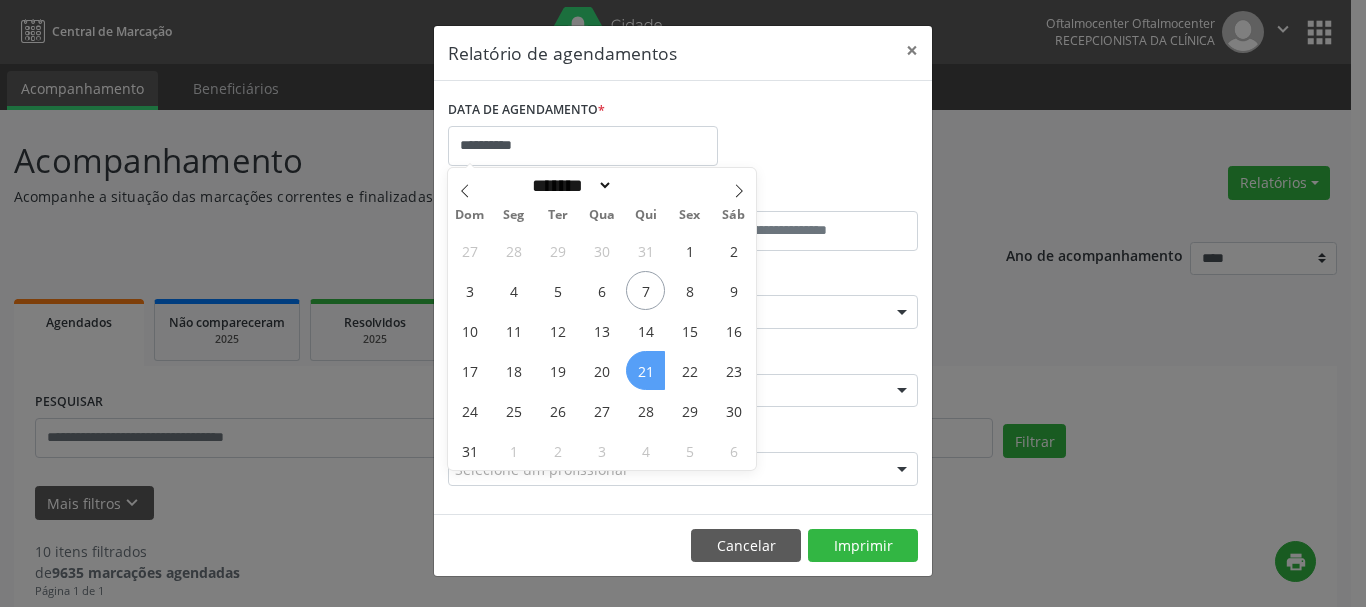 click on "21" at bounding box center [645, 370] 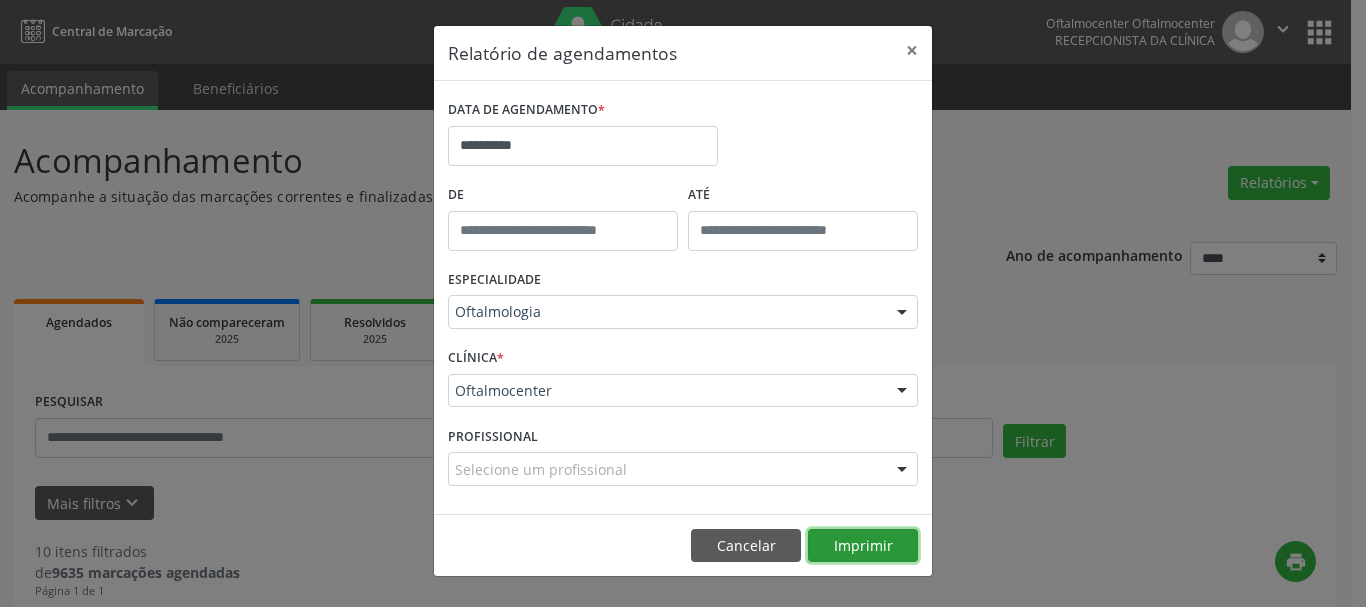 click on "Imprimir" at bounding box center [863, 546] 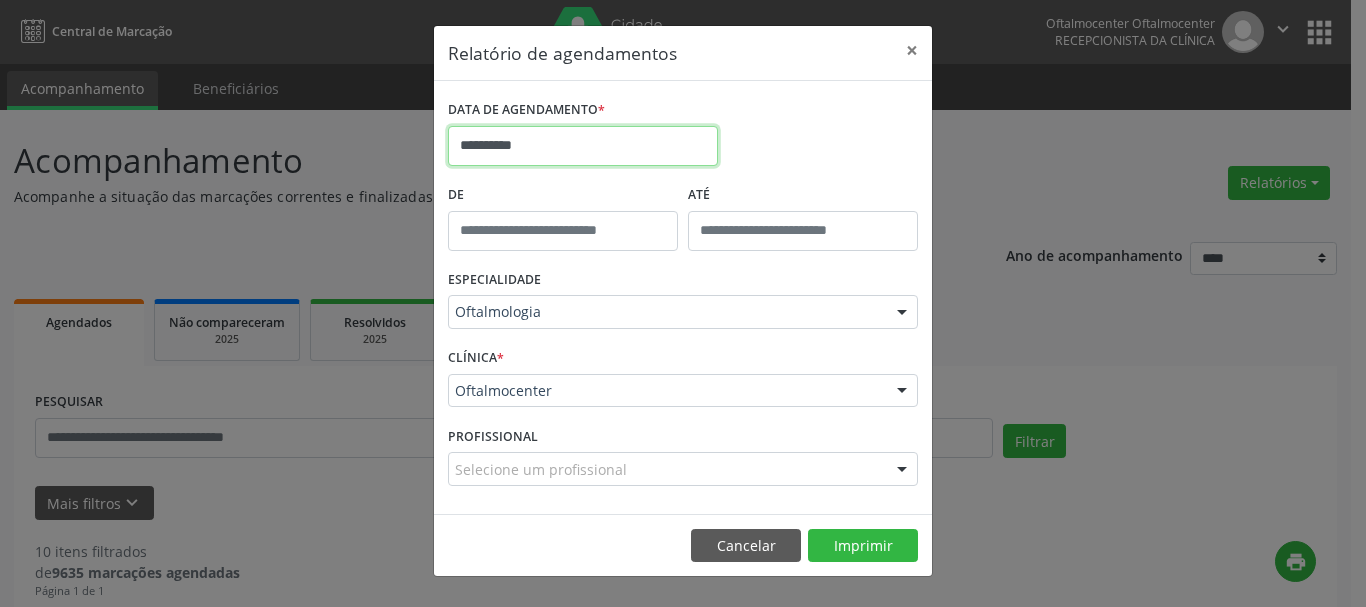 click on "**********" at bounding box center (583, 146) 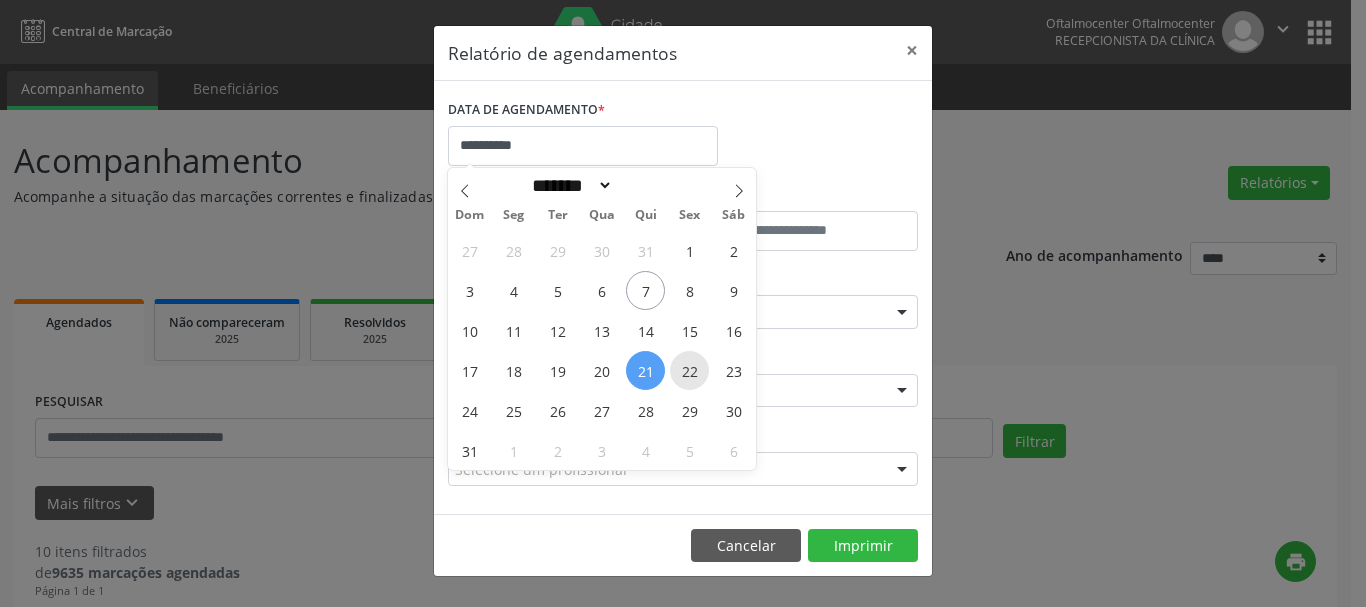 click on "22" at bounding box center (689, 370) 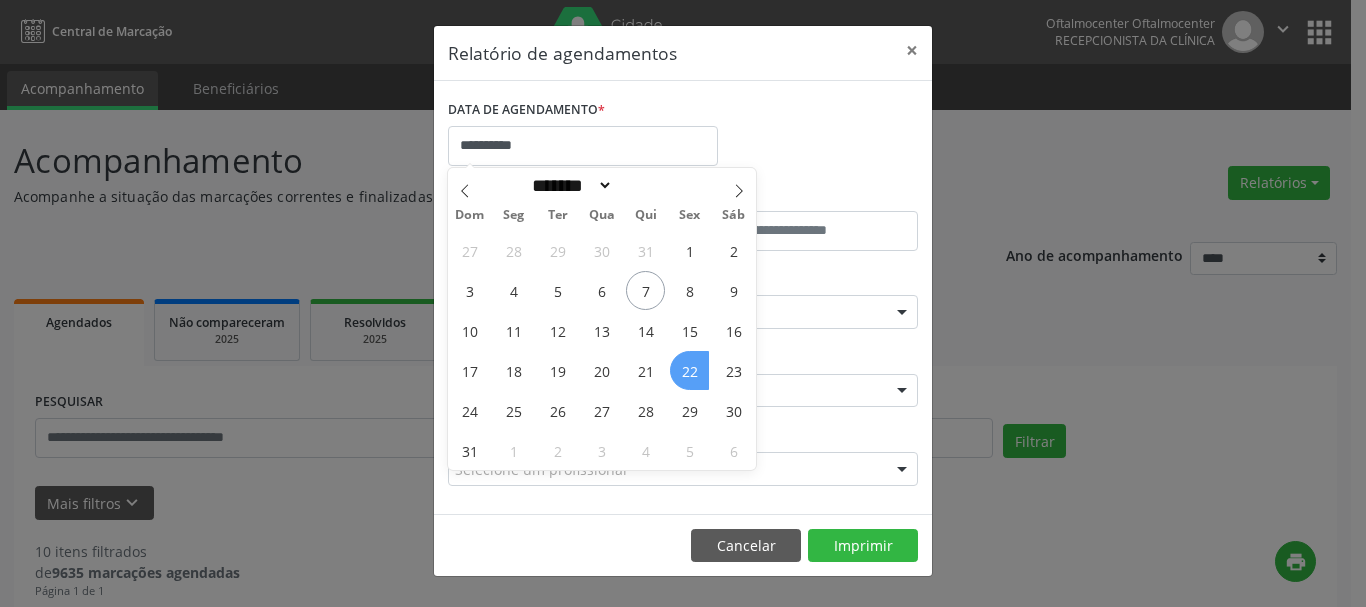 click on "22" at bounding box center (689, 370) 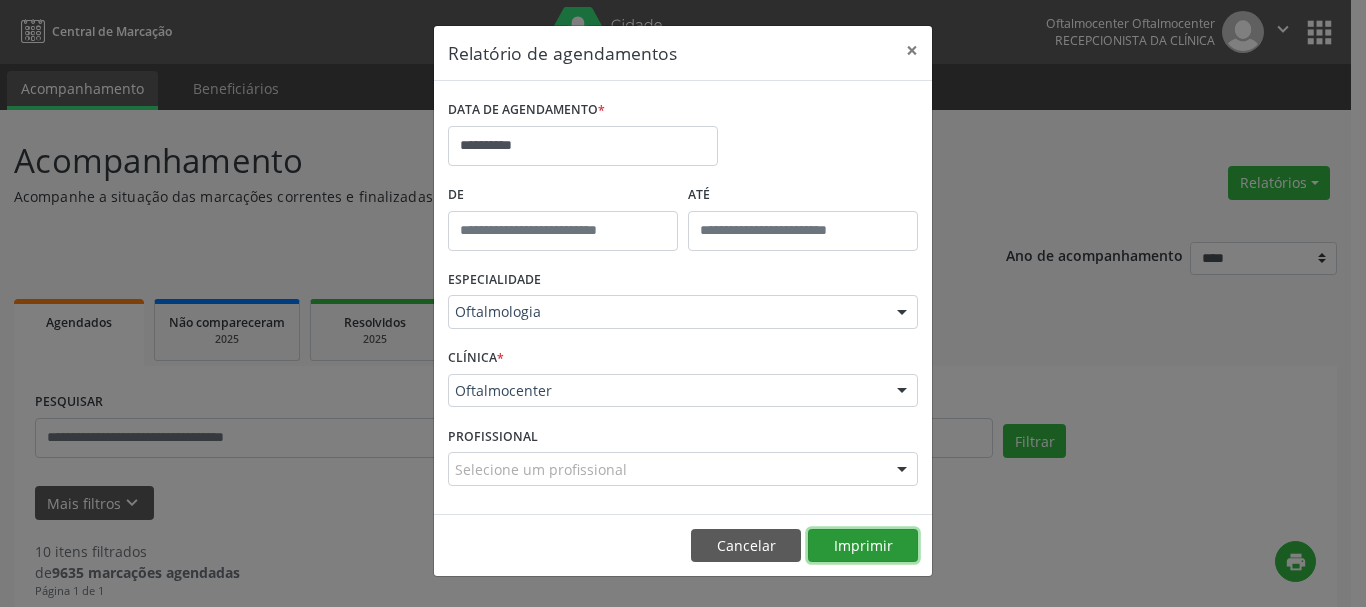 click on "Imprimir" at bounding box center [863, 546] 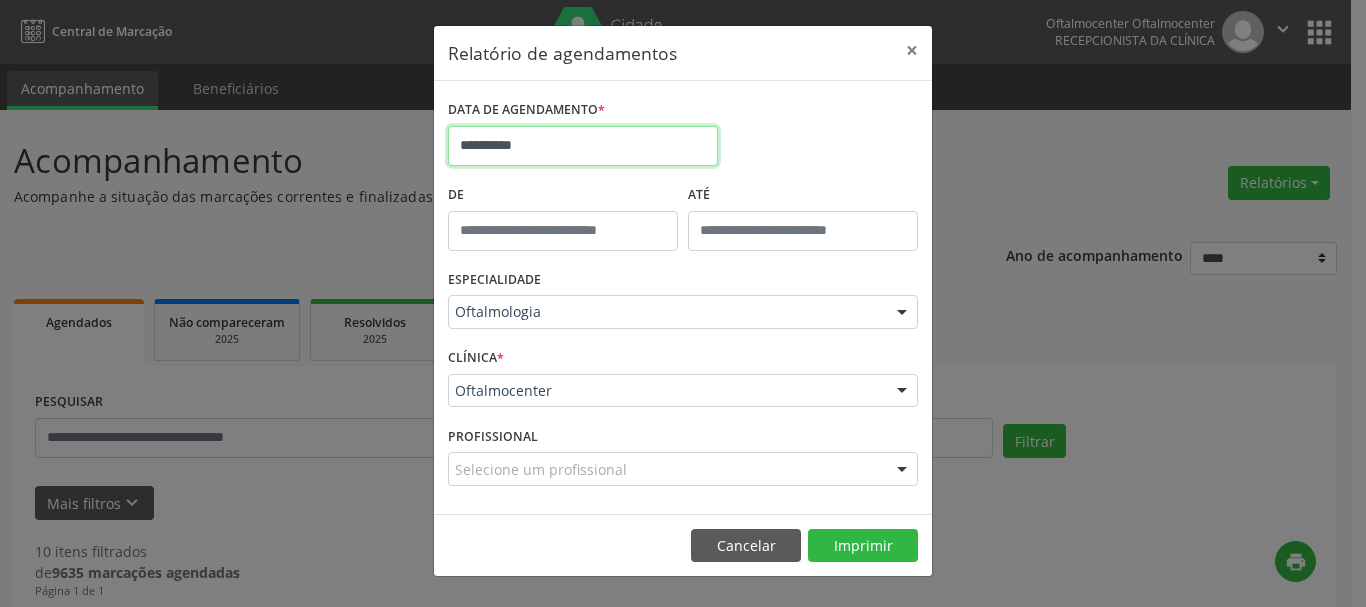click on "**********" at bounding box center [583, 146] 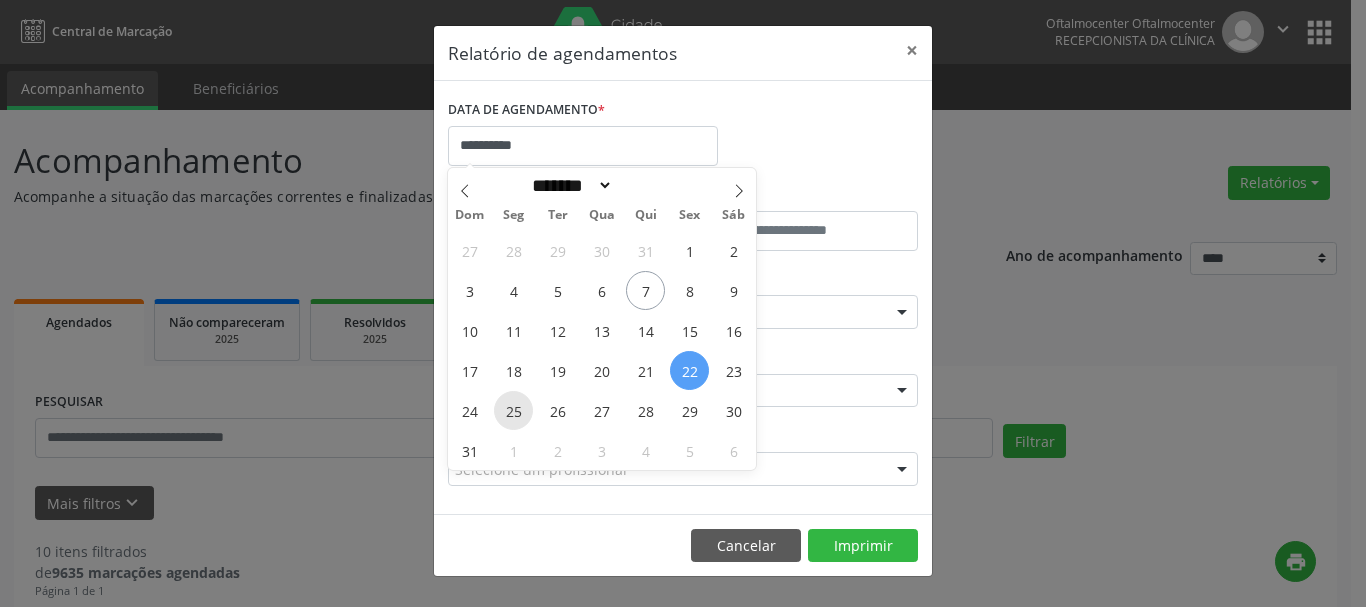 click on "25" at bounding box center [513, 410] 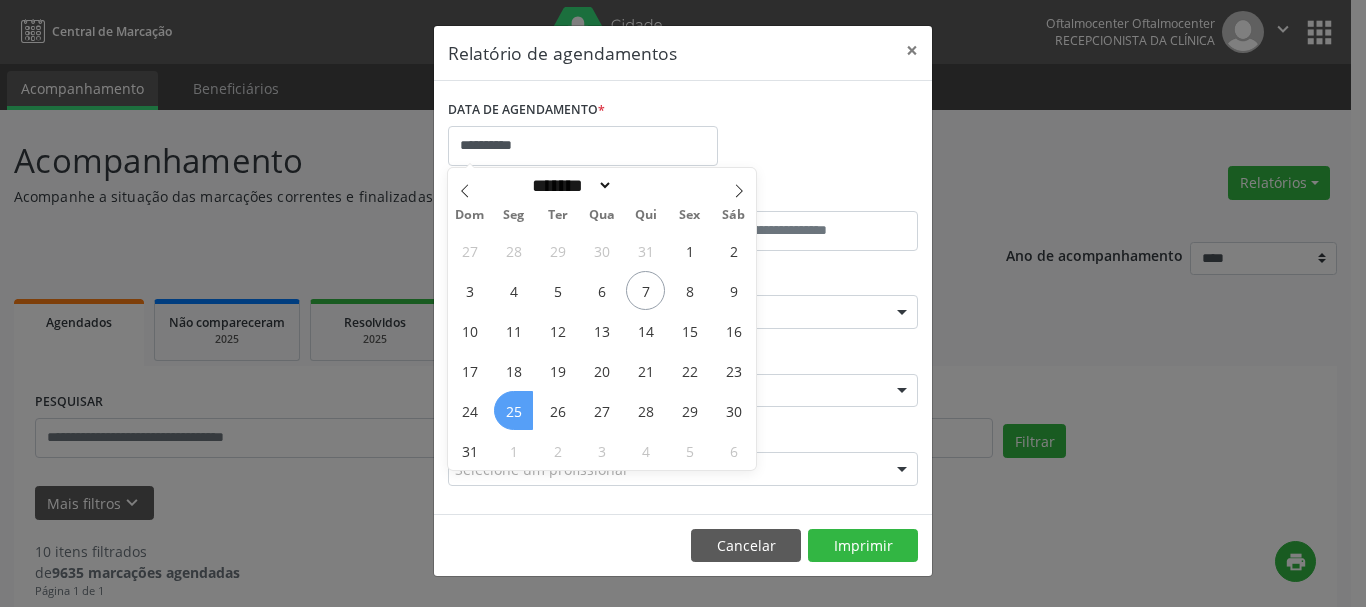 click on "25" at bounding box center [513, 410] 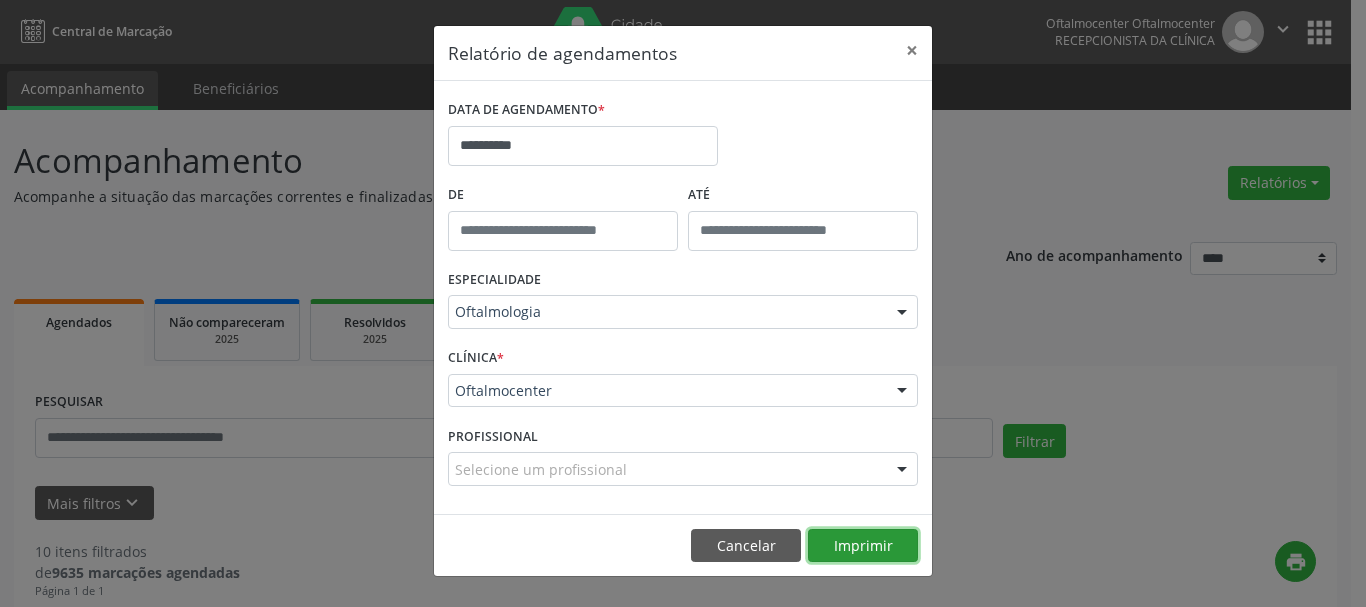 click on "Imprimir" at bounding box center (863, 546) 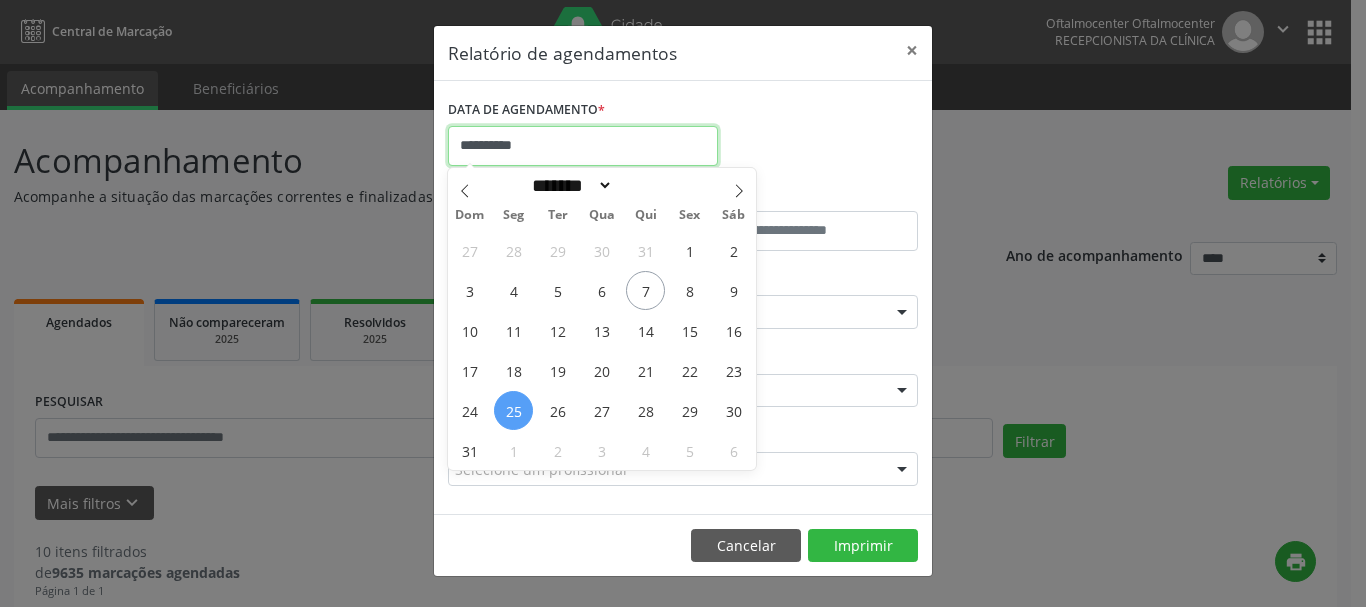 click on "**********" at bounding box center (583, 146) 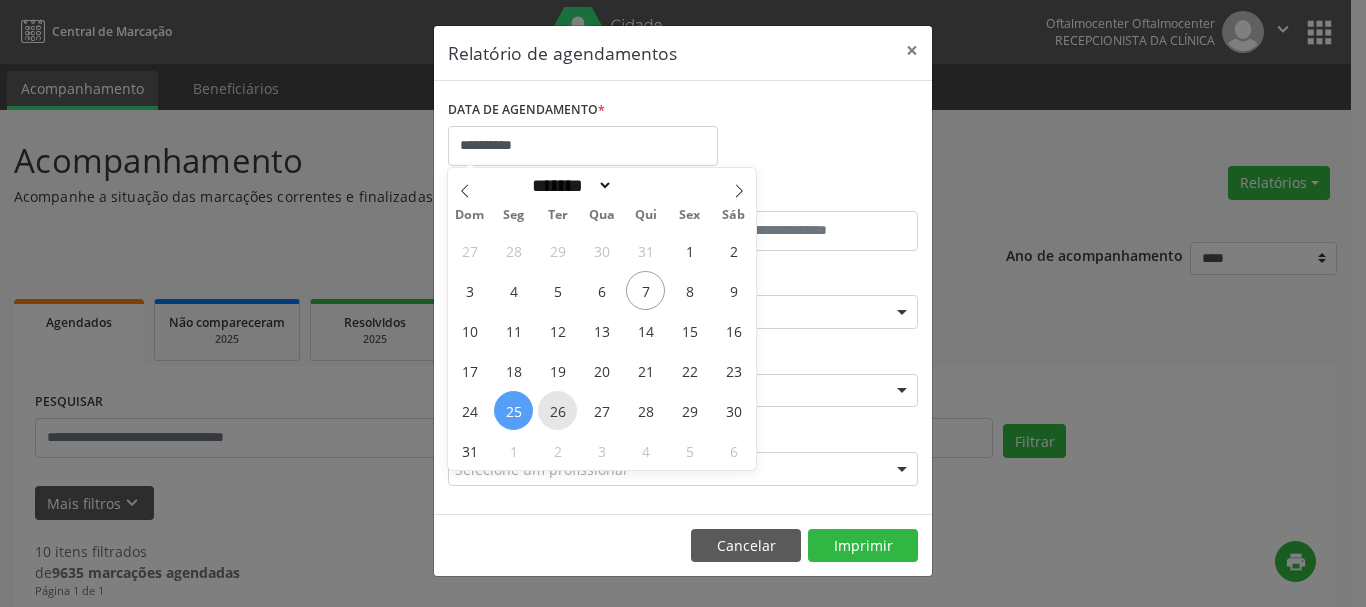 click on "26" at bounding box center [557, 410] 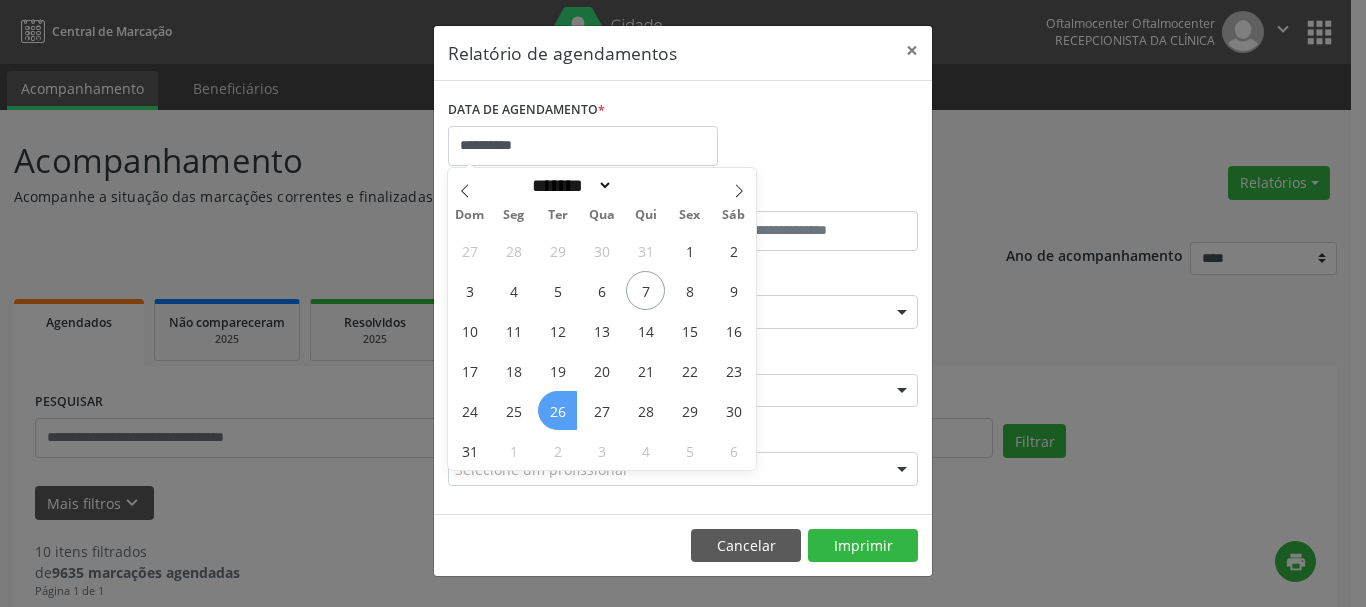 click on "26" at bounding box center [557, 410] 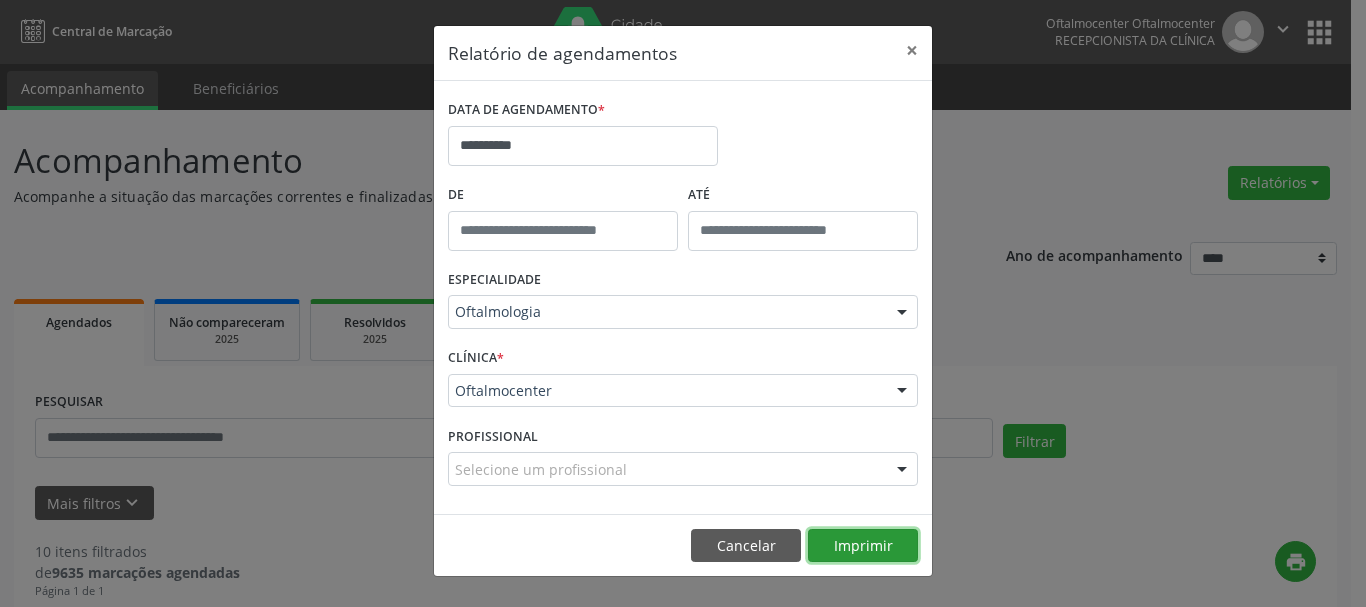 click on "Imprimir" at bounding box center [863, 546] 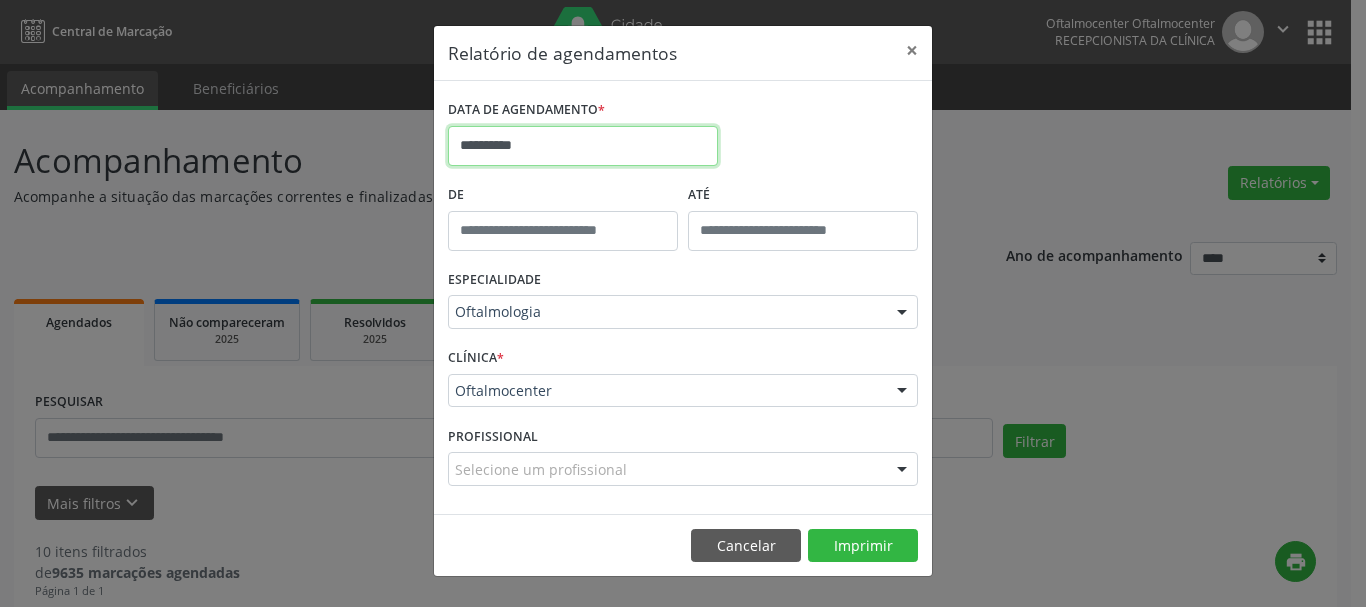 click on "**********" at bounding box center [583, 146] 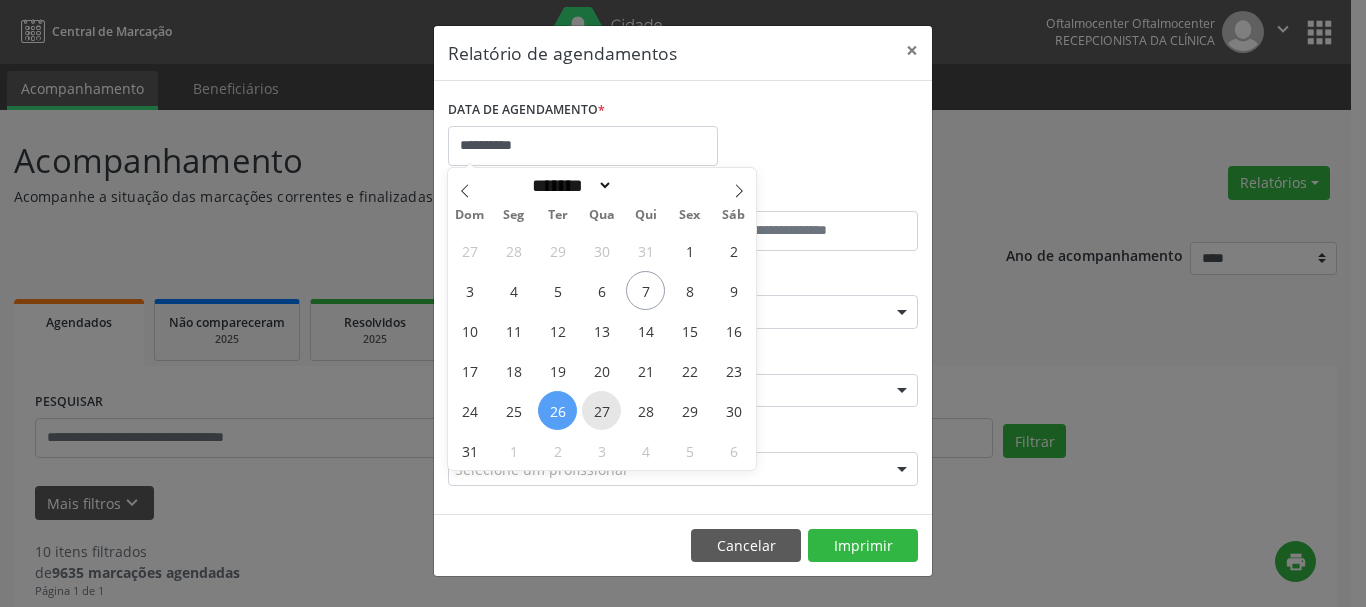click on "27" at bounding box center [601, 410] 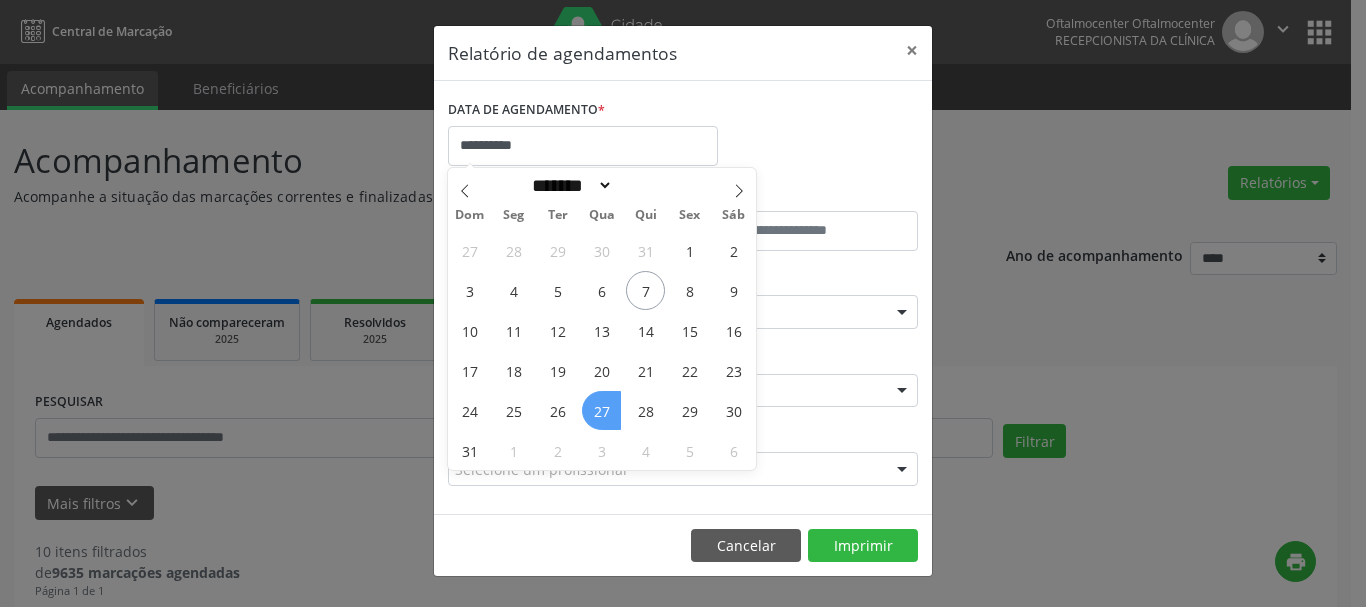 click on "27" at bounding box center (601, 410) 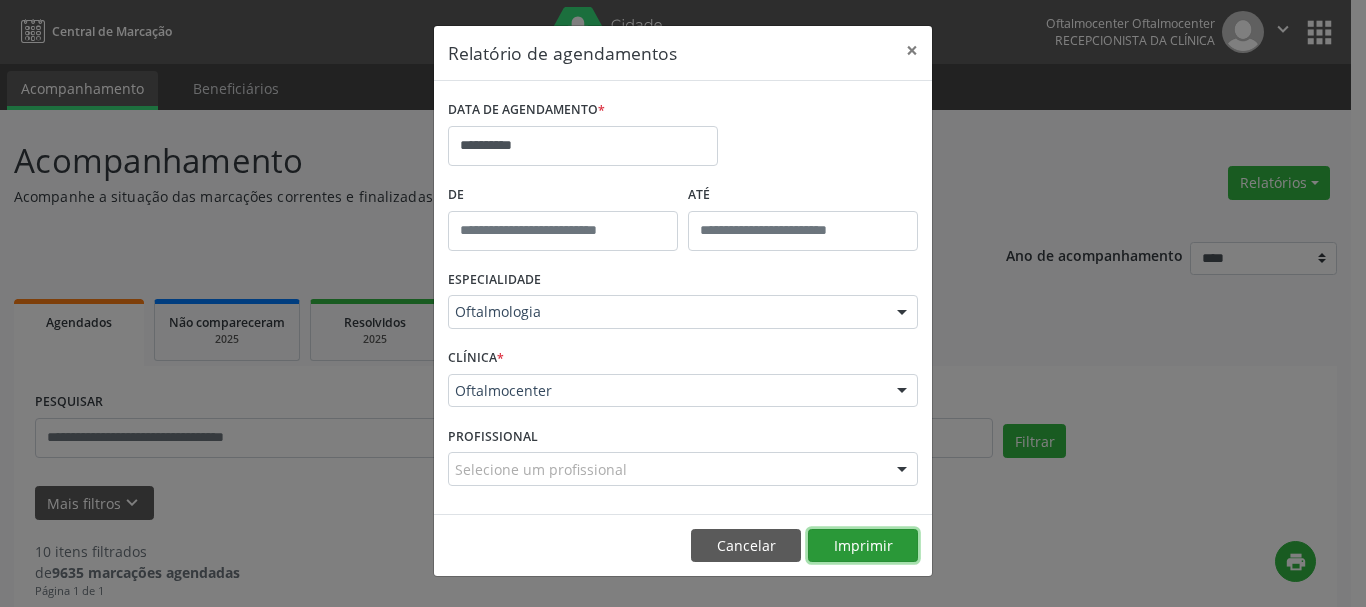 click on "Imprimir" at bounding box center [863, 546] 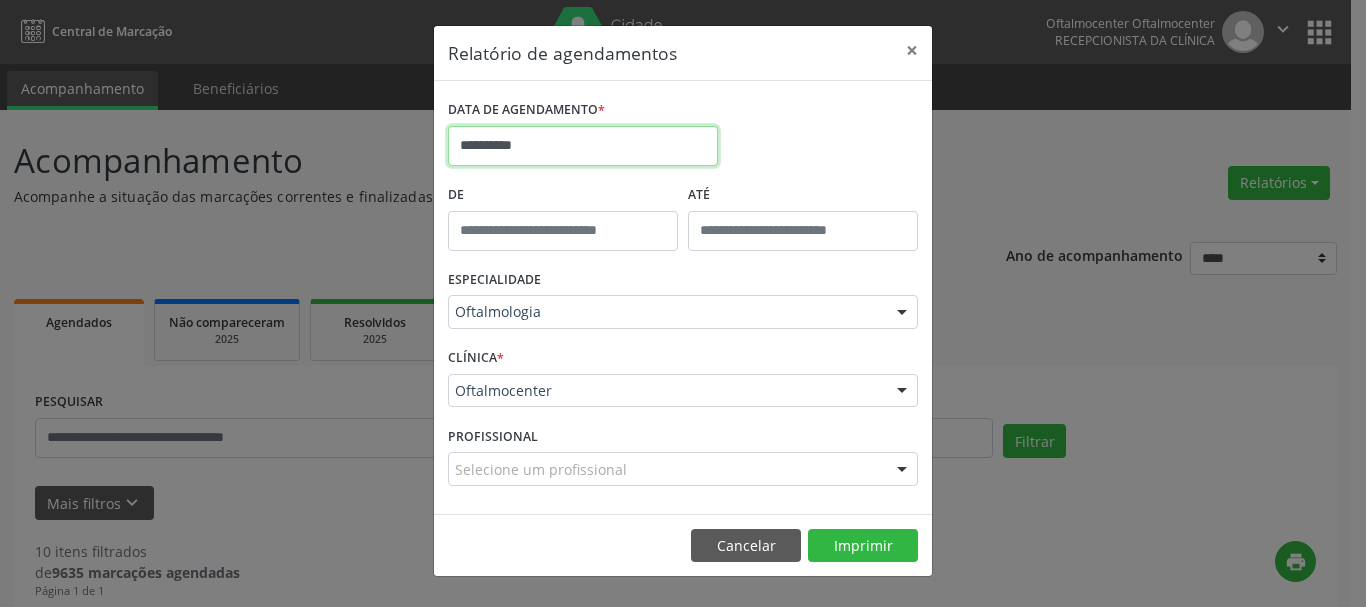 click on "**********" at bounding box center (583, 146) 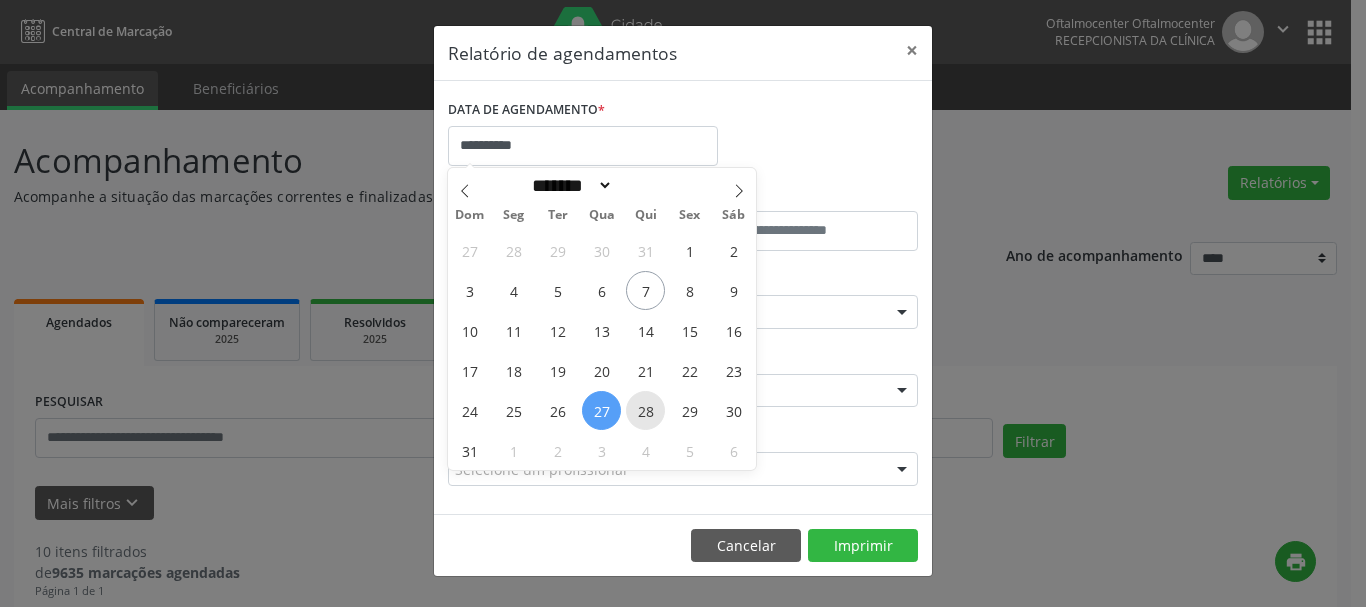 click on "28" at bounding box center (645, 410) 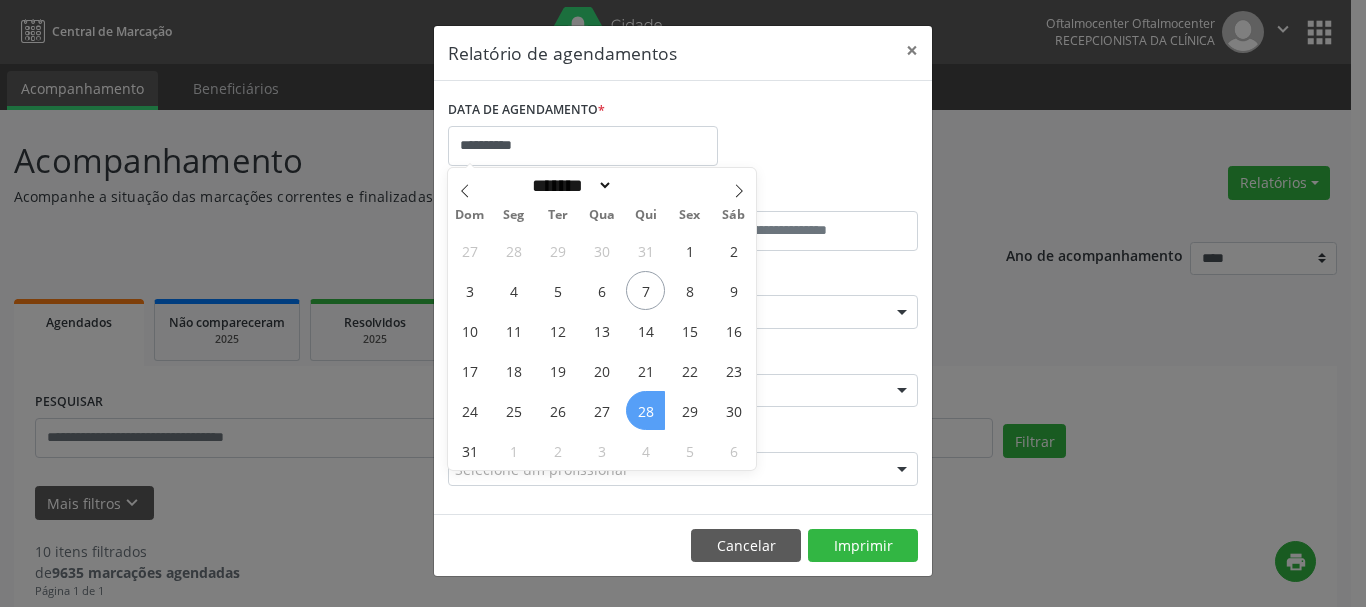 click on "28" at bounding box center [645, 410] 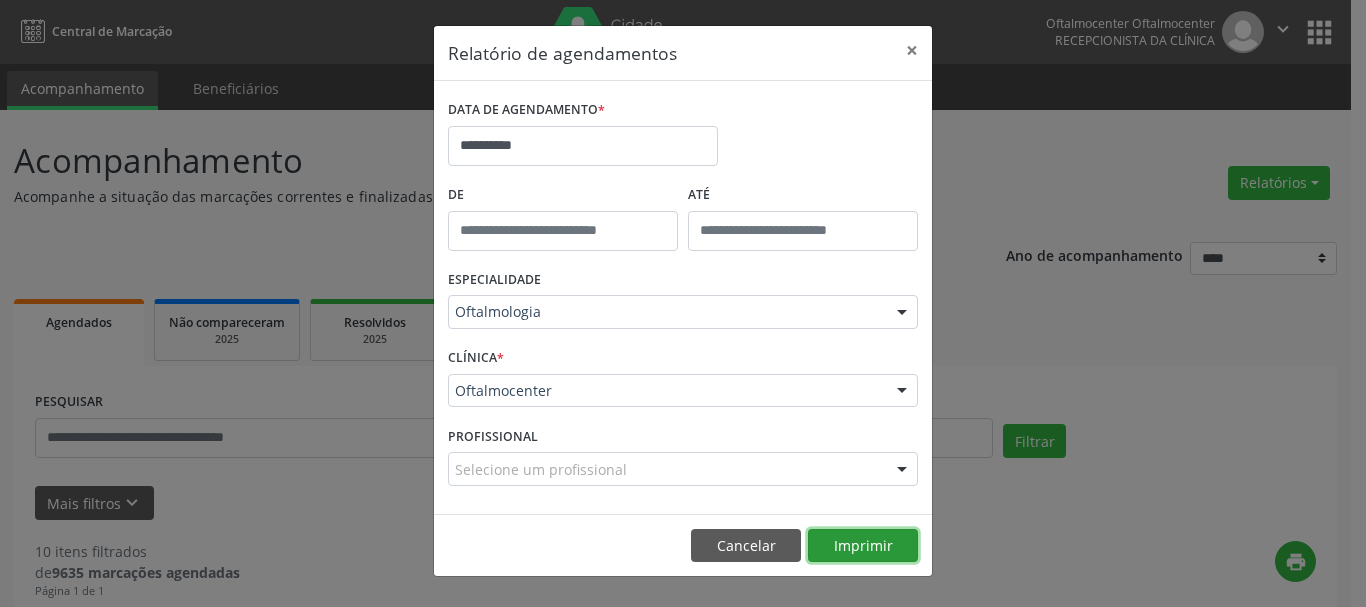 click on "Imprimir" at bounding box center (863, 546) 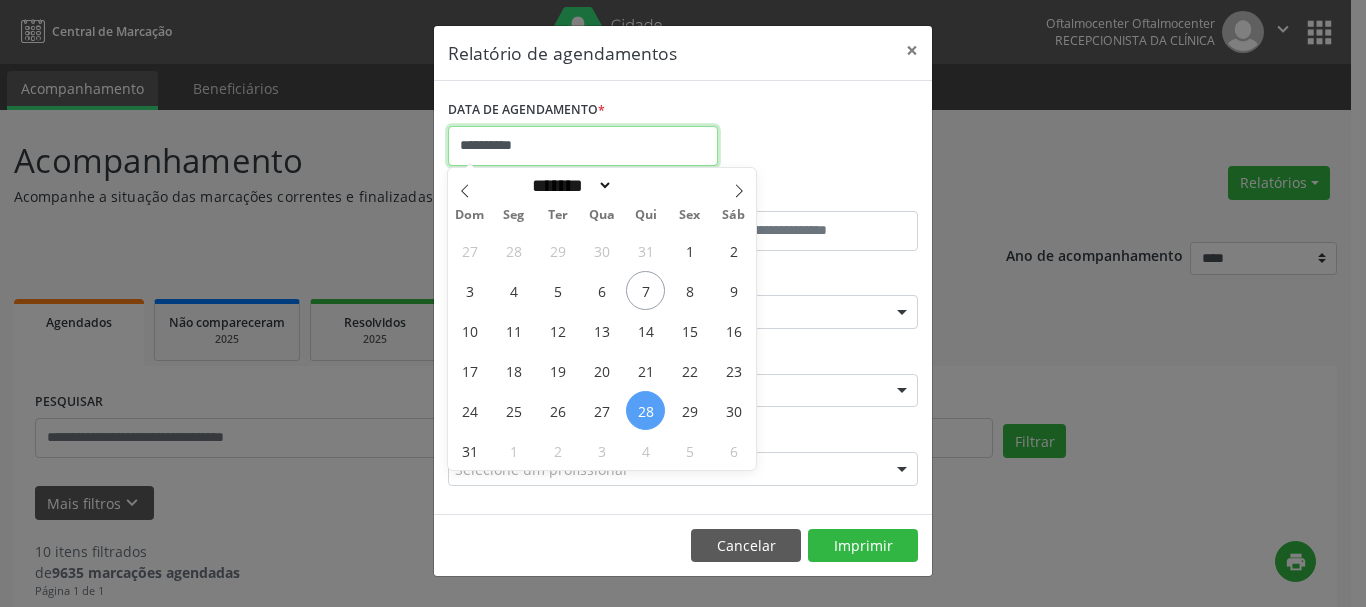 click on "**********" at bounding box center [583, 146] 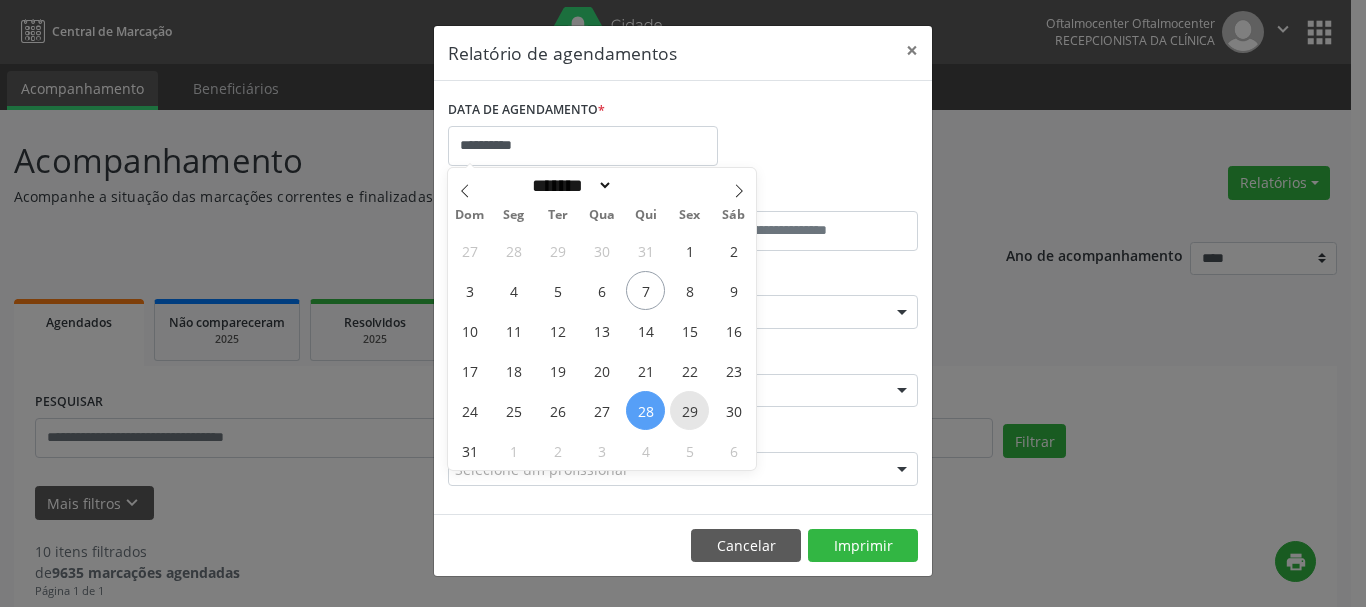click on "29" at bounding box center (689, 410) 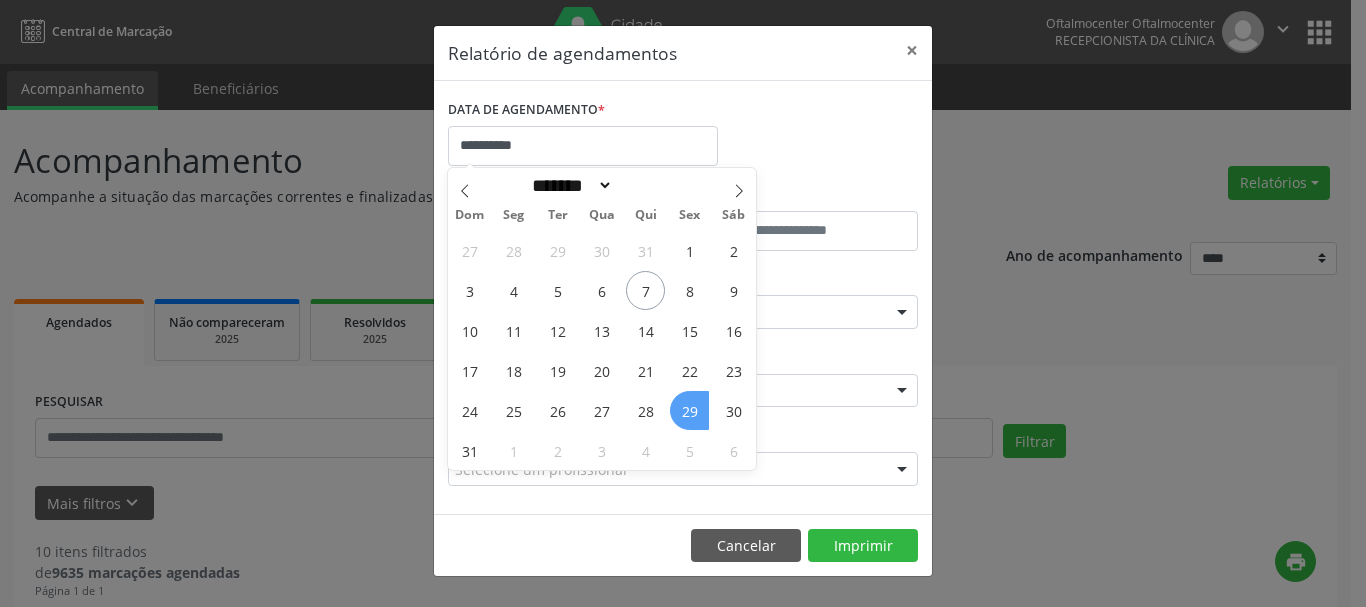 click on "29" at bounding box center [689, 410] 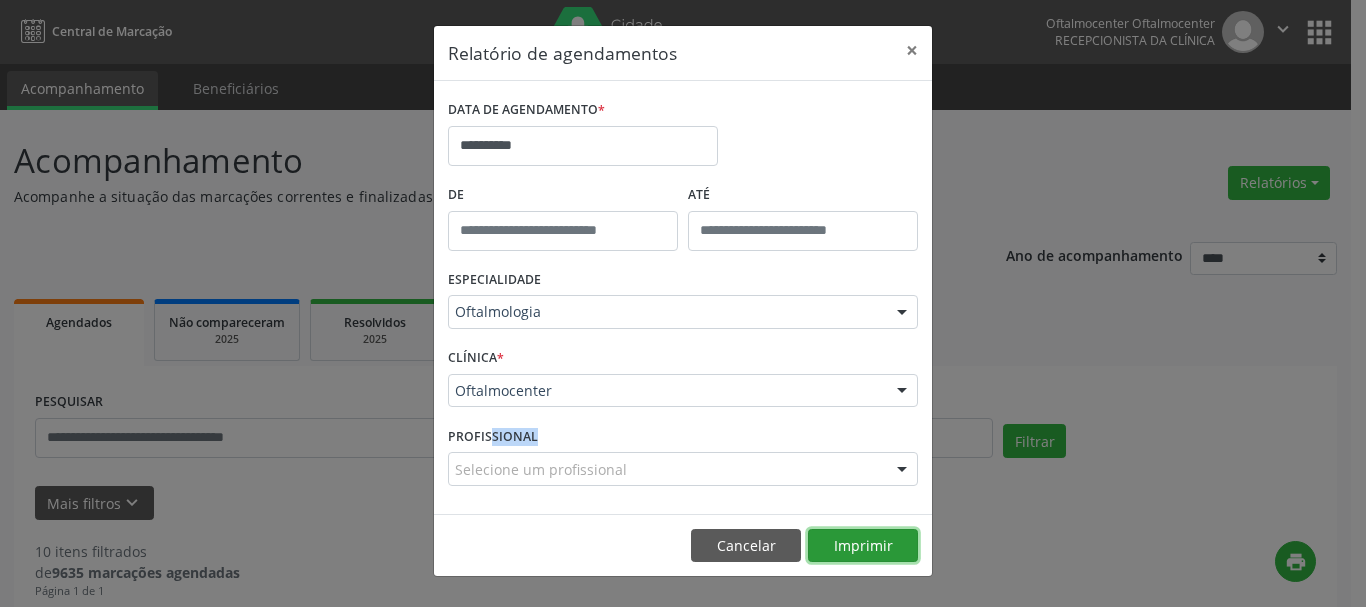 click on "Imprimir" at bounding box center (863, 546) 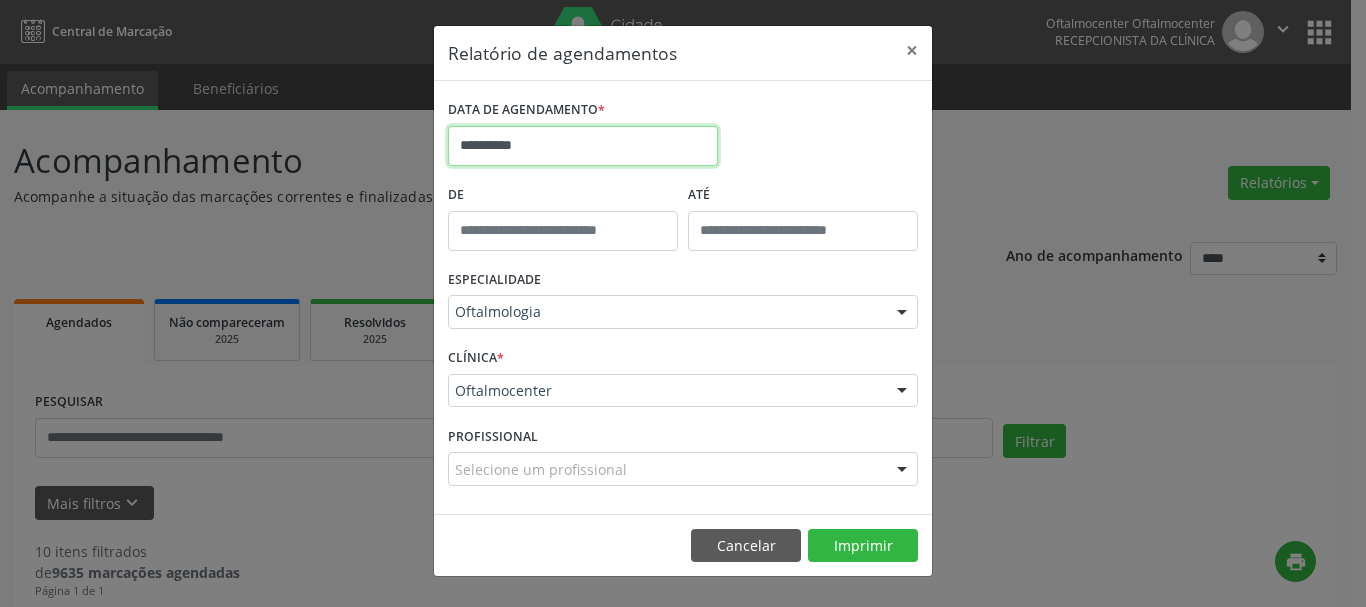 click on "**********" at bounding box center [583, 146] 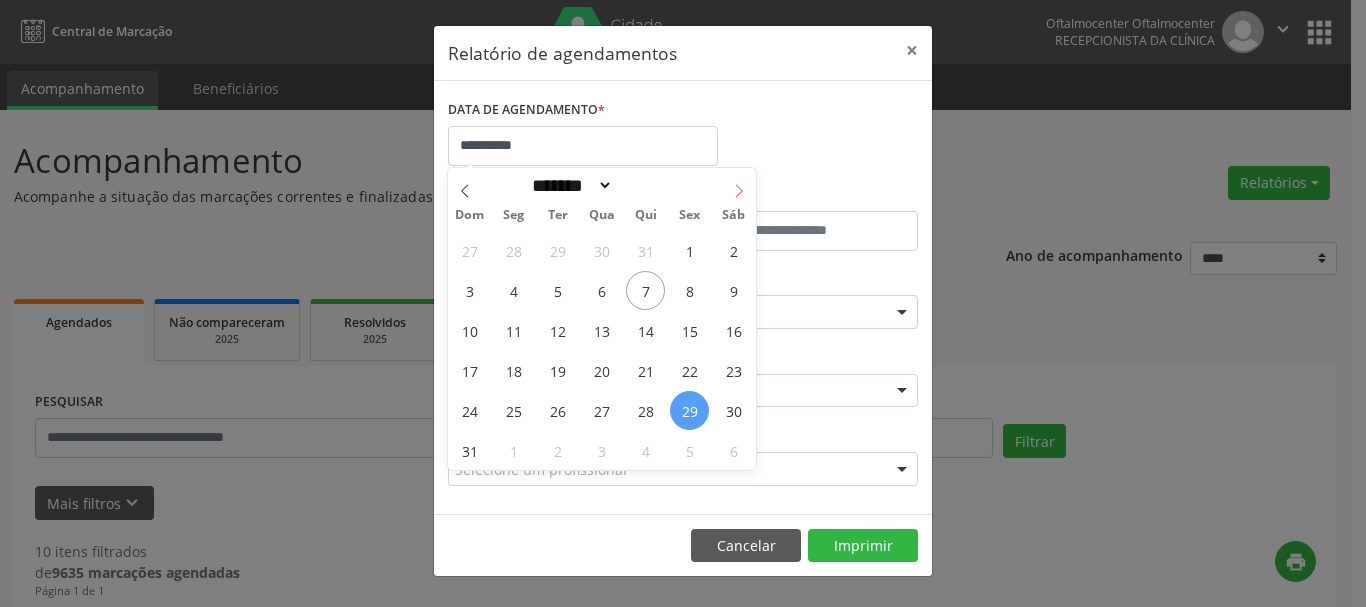 click 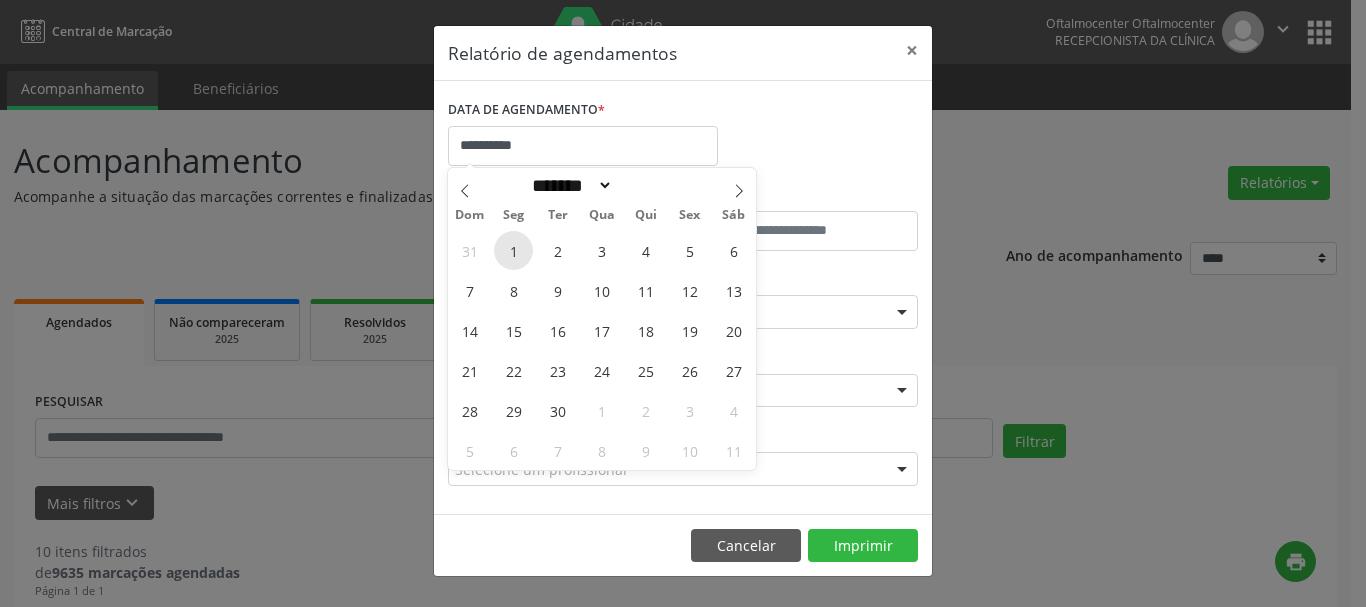 click on "1" at bounding box center (513, 250) 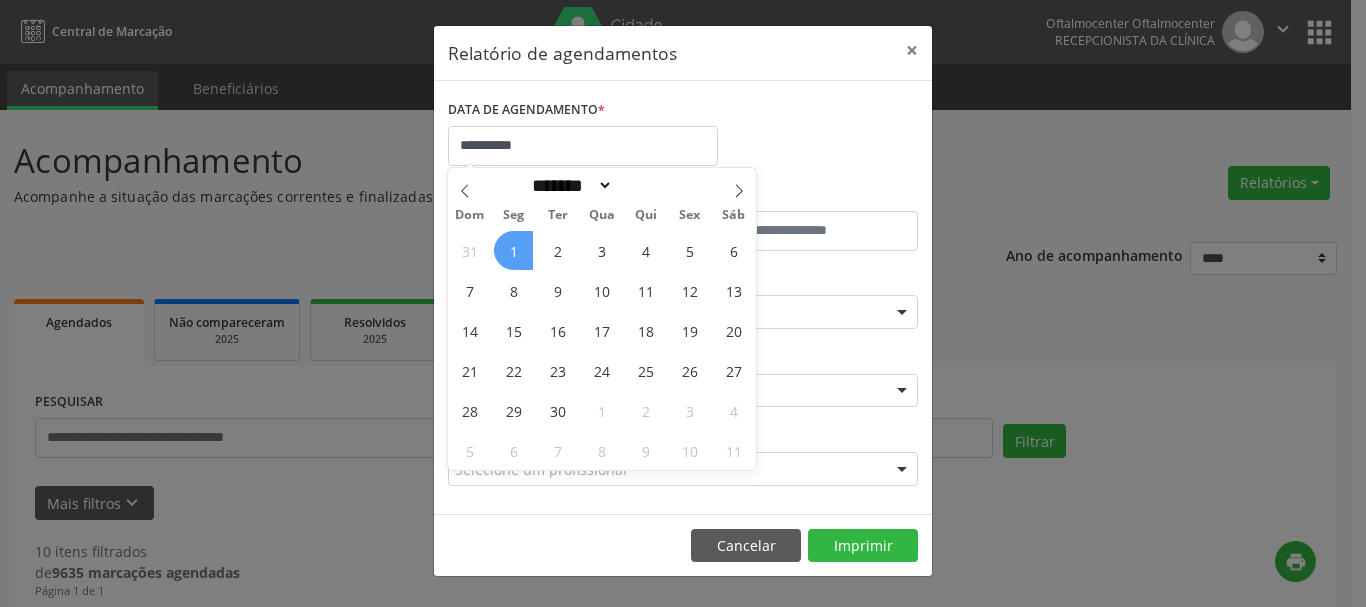 click on "1" at bounding box center (513, 250) 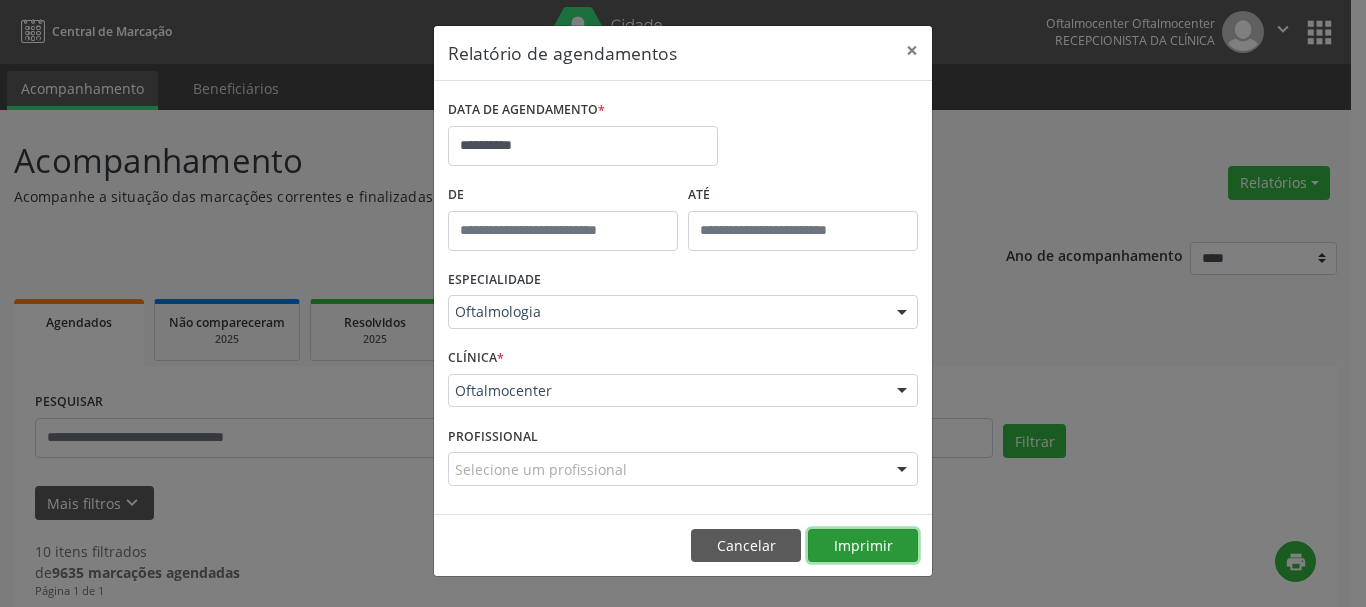 click on "Imprimir" at bounding box center (863, 546) 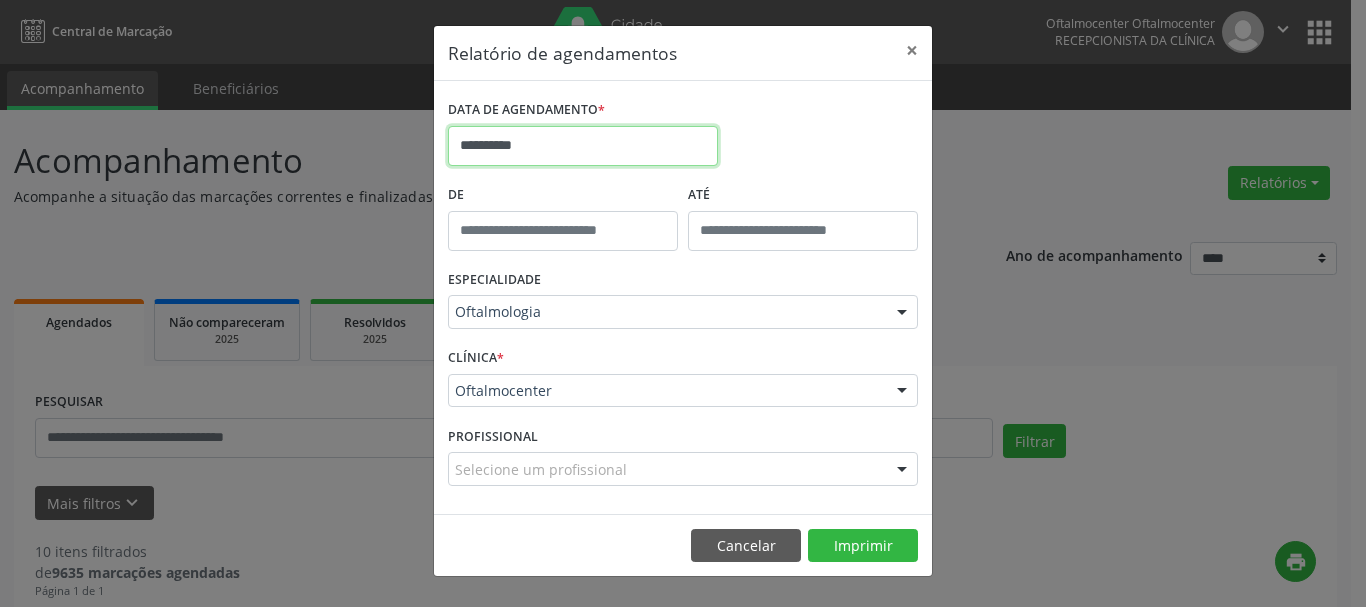 click on "**********" at bounding box center [583, 146] 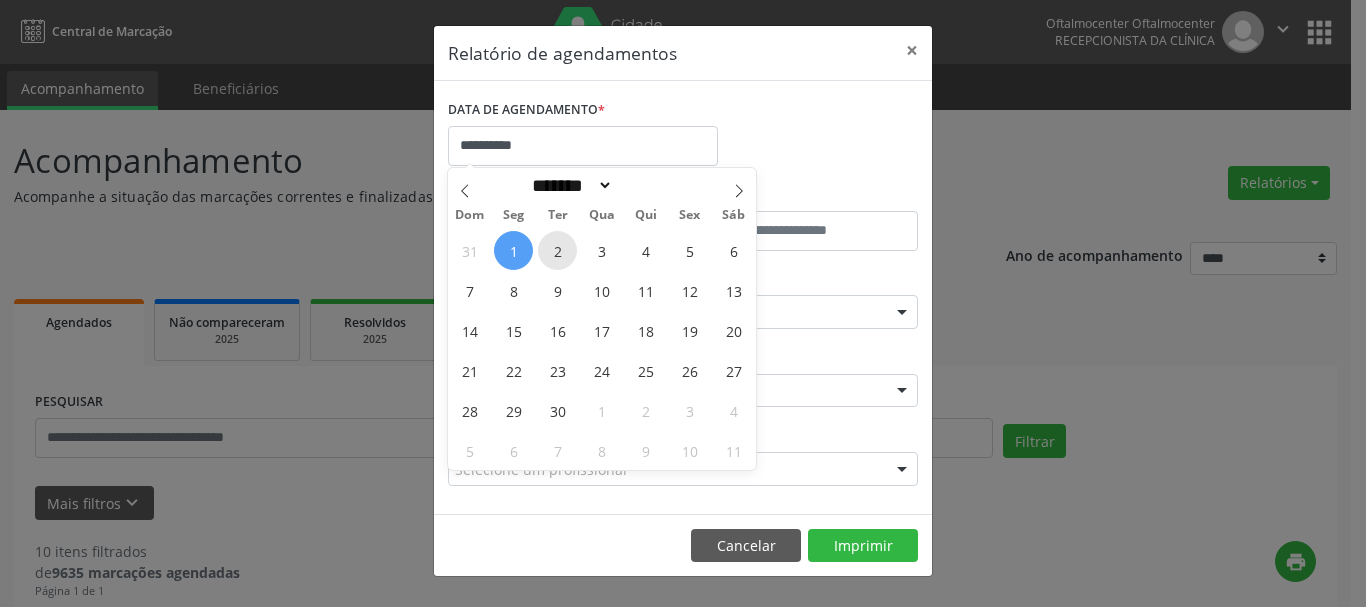 click on "2" at bounding box center [557, 250] 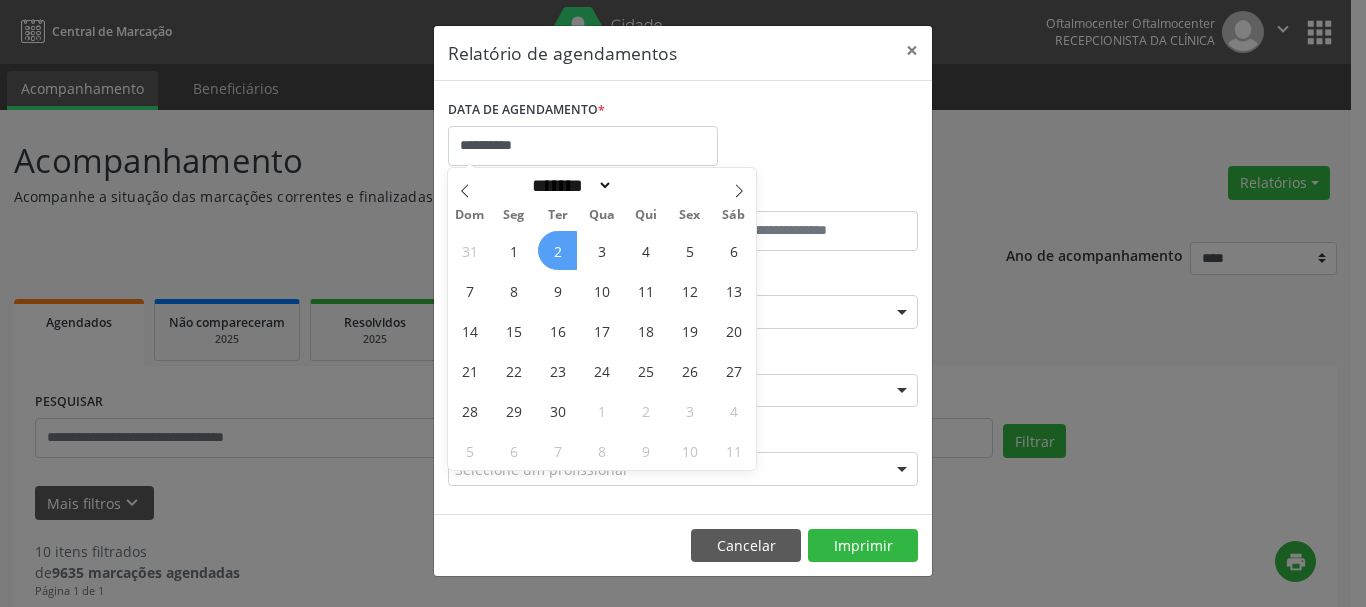click on "2" at bounding box center (557, 250) 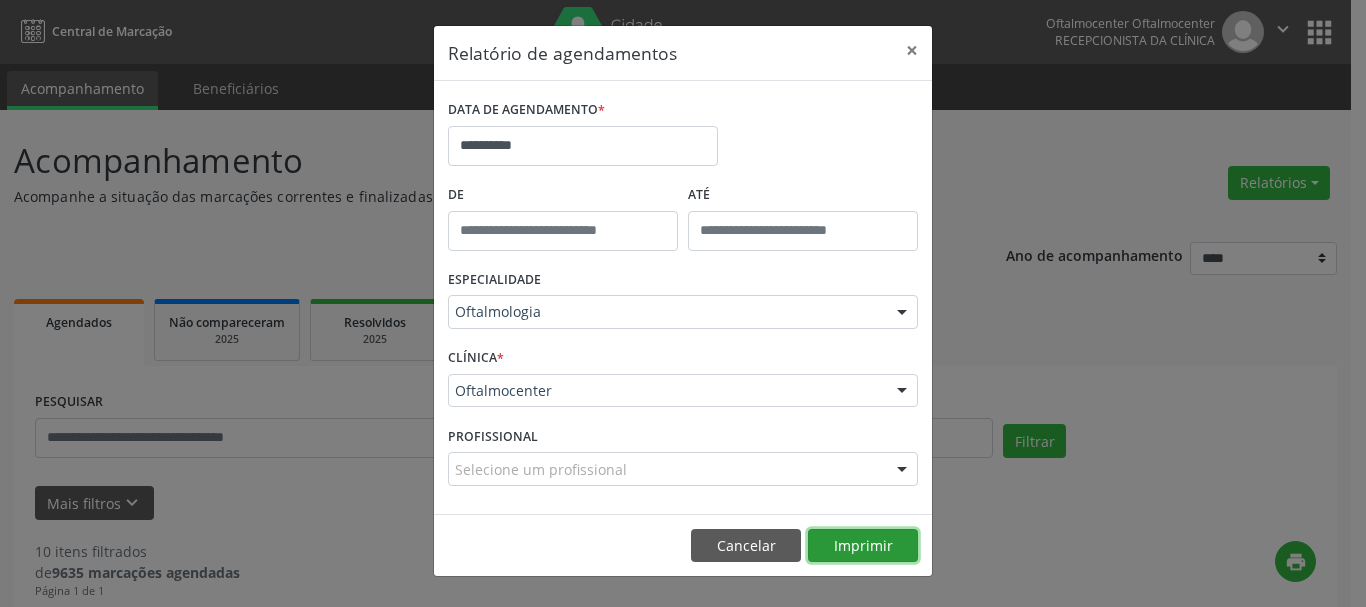 click on "Imprimir" at bounding box center (863, 546) 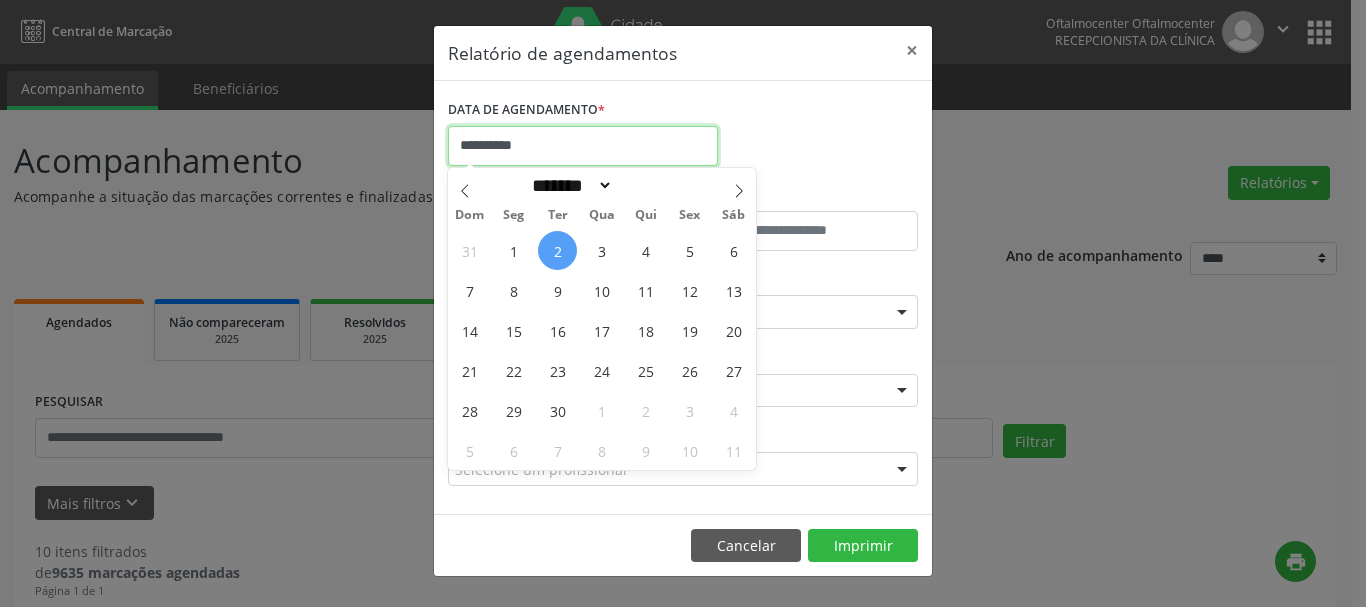 click on "**********" at bounding box center (583, 146) 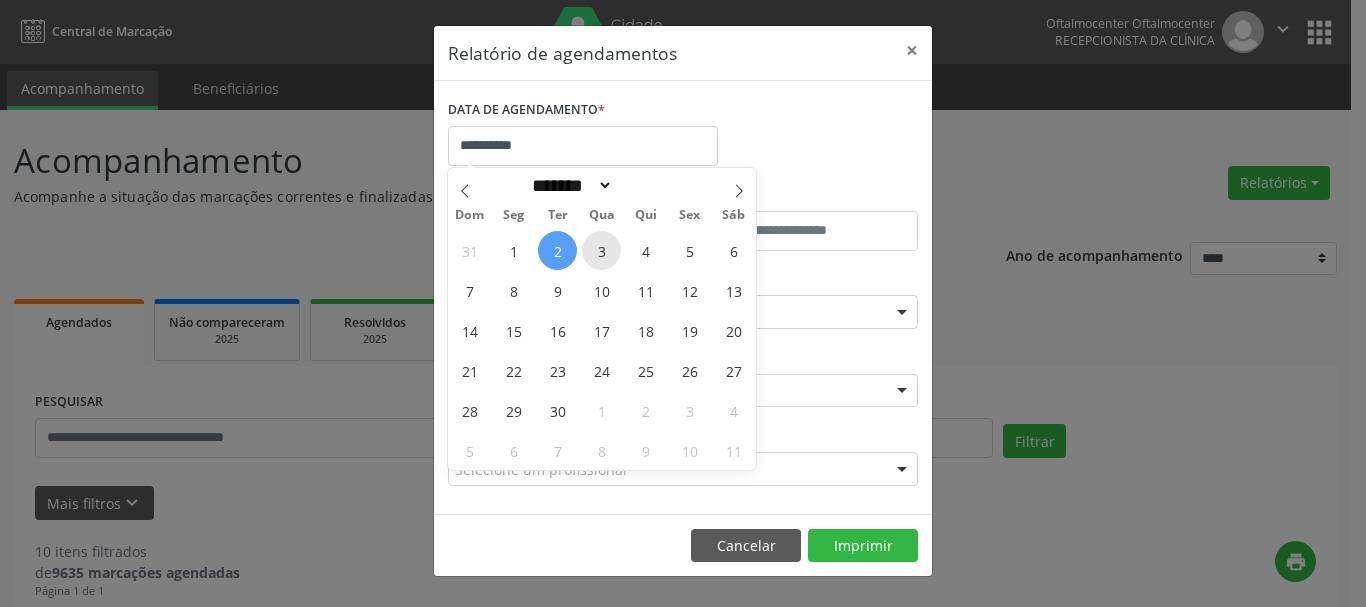 click on "3" at bounding box center (601, 250) 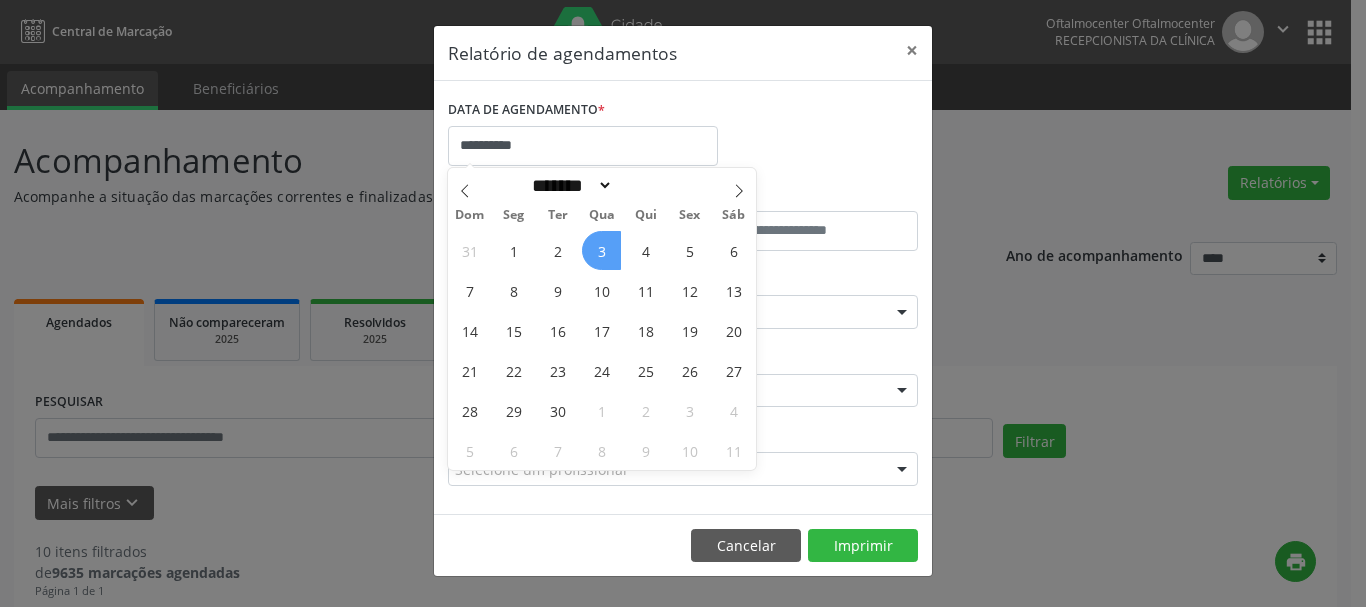 click on "3" at bounding box center [601, 250] 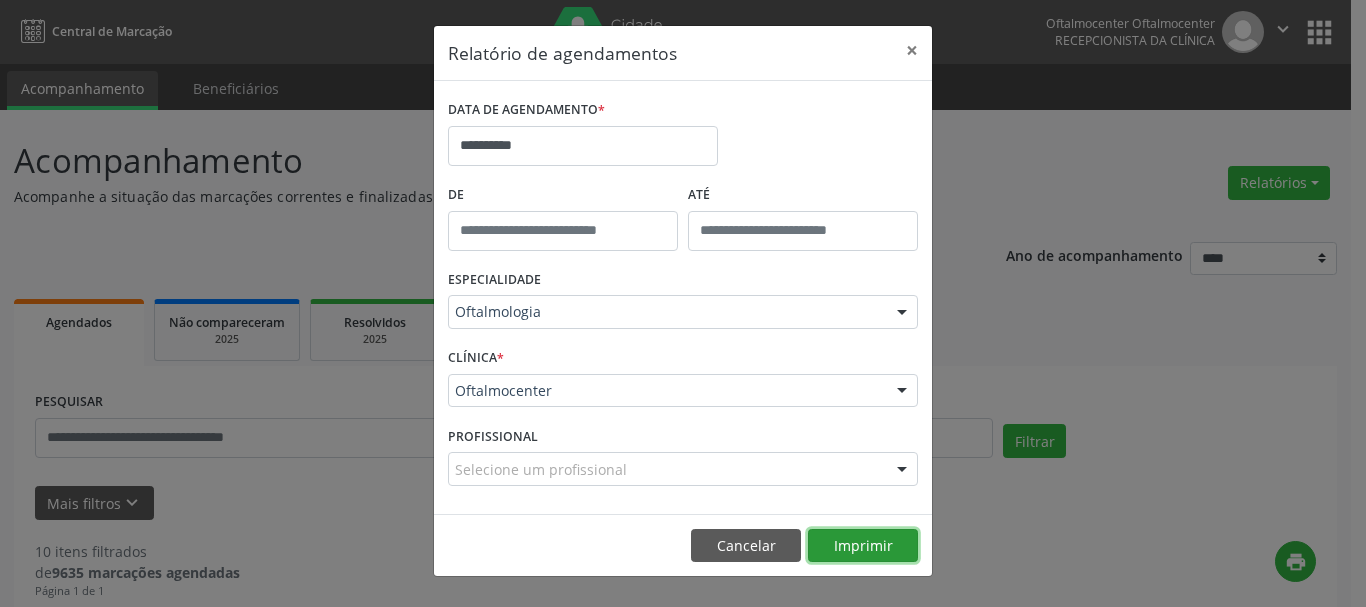 click on "Imprimir" at bounding box center [863, 546] 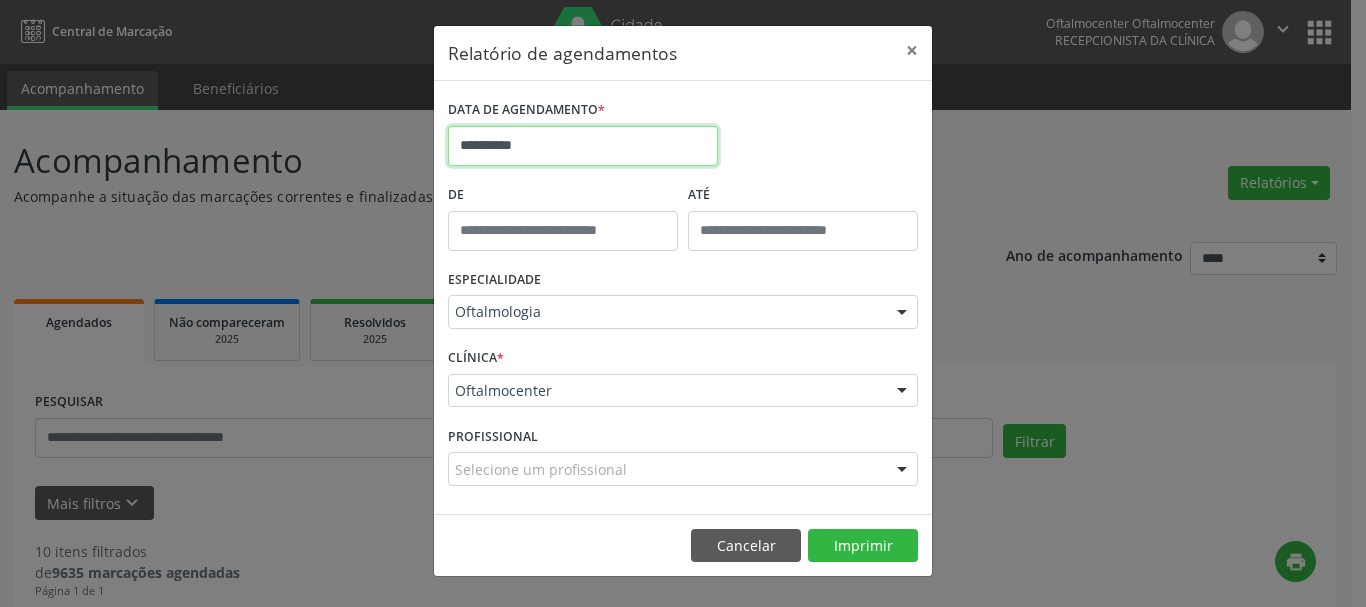 click on "**********" at bounding box center [583, 146] 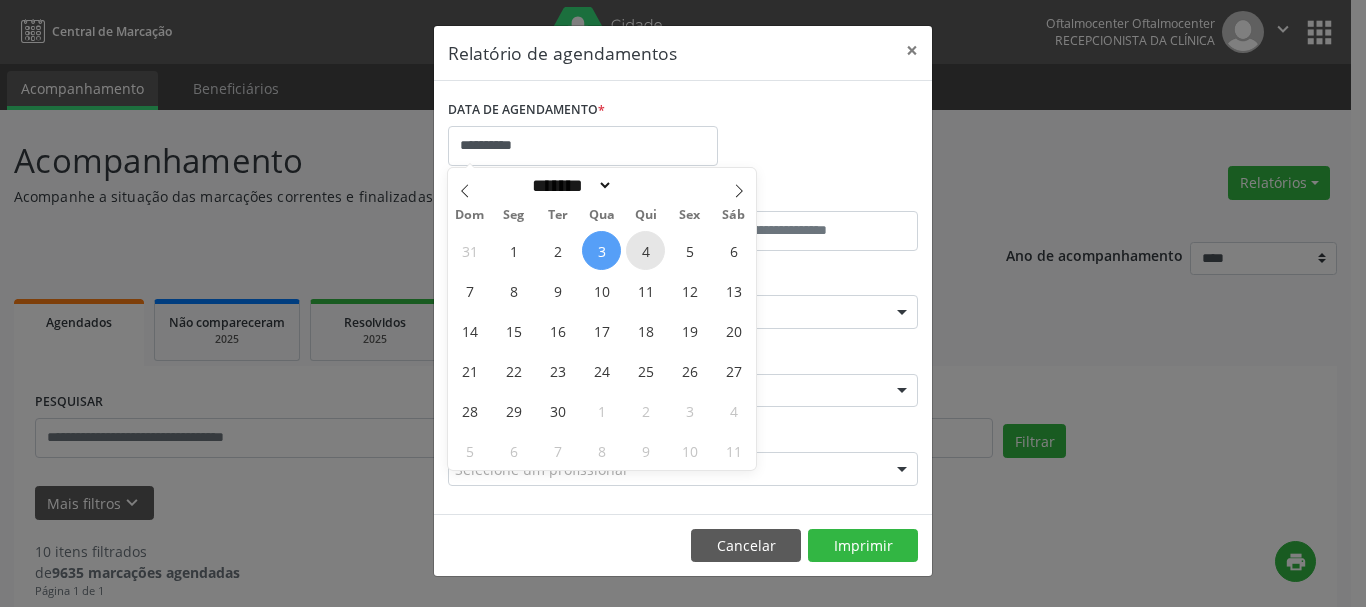click on "4" at bounding box center (645, 250) 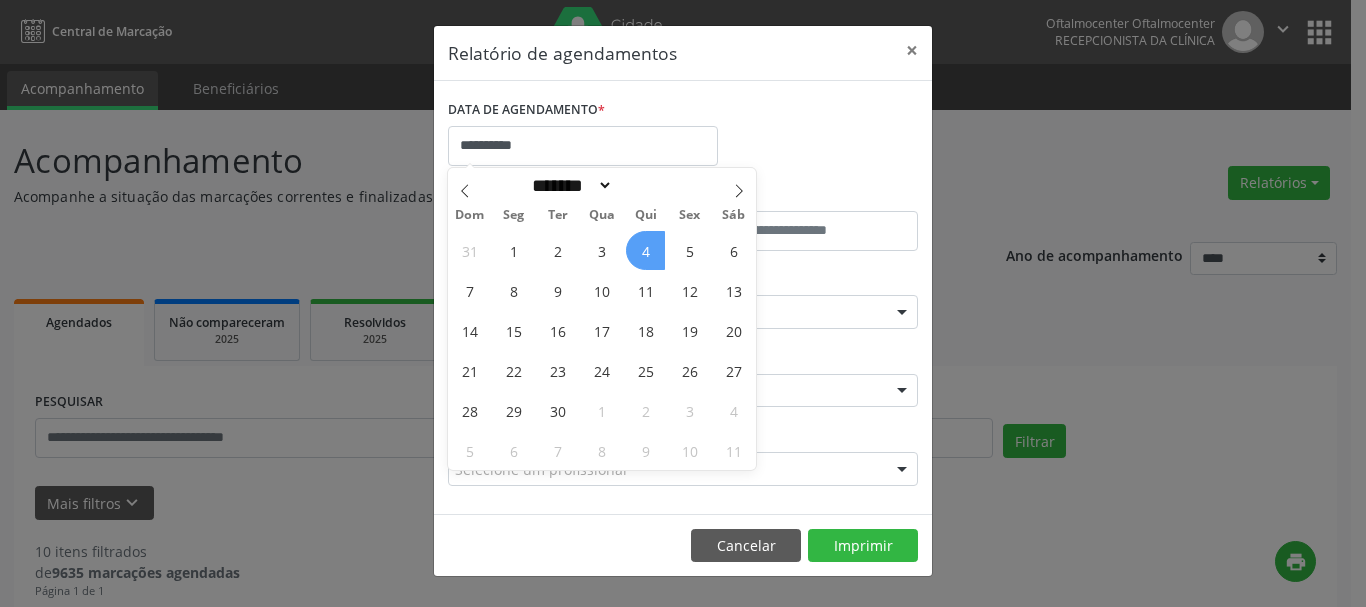 click on "4" at bounding box center [645, 250] 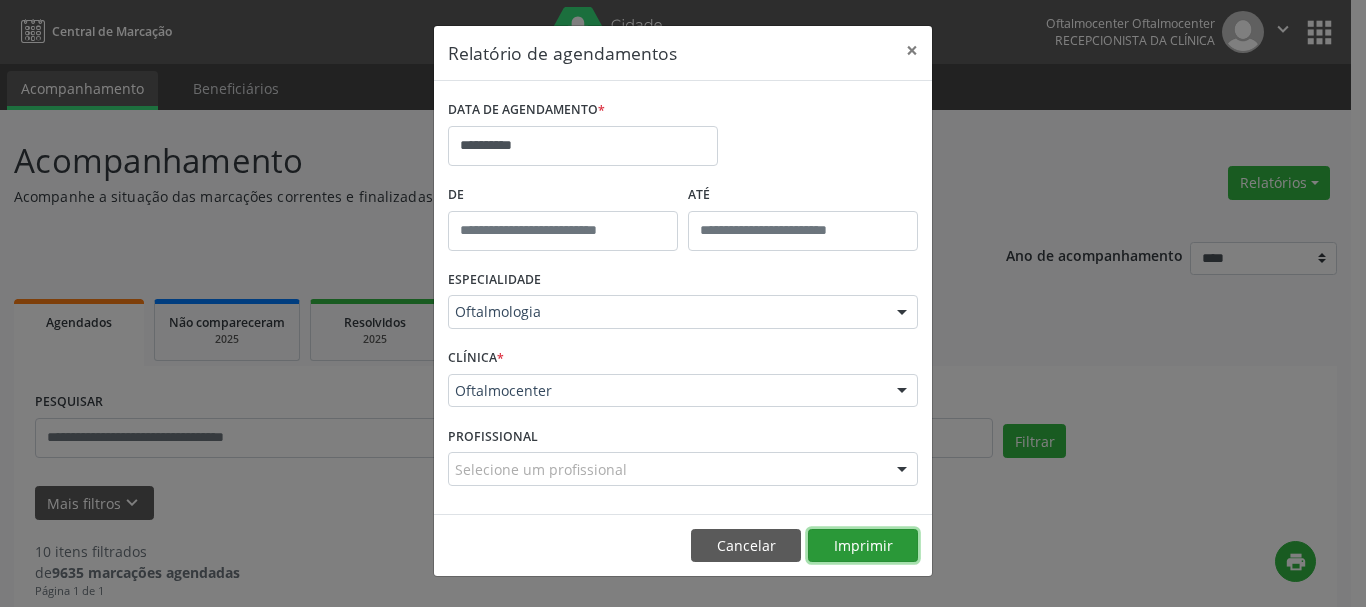 click on "Imprimir" at bounding box center (863, 546) 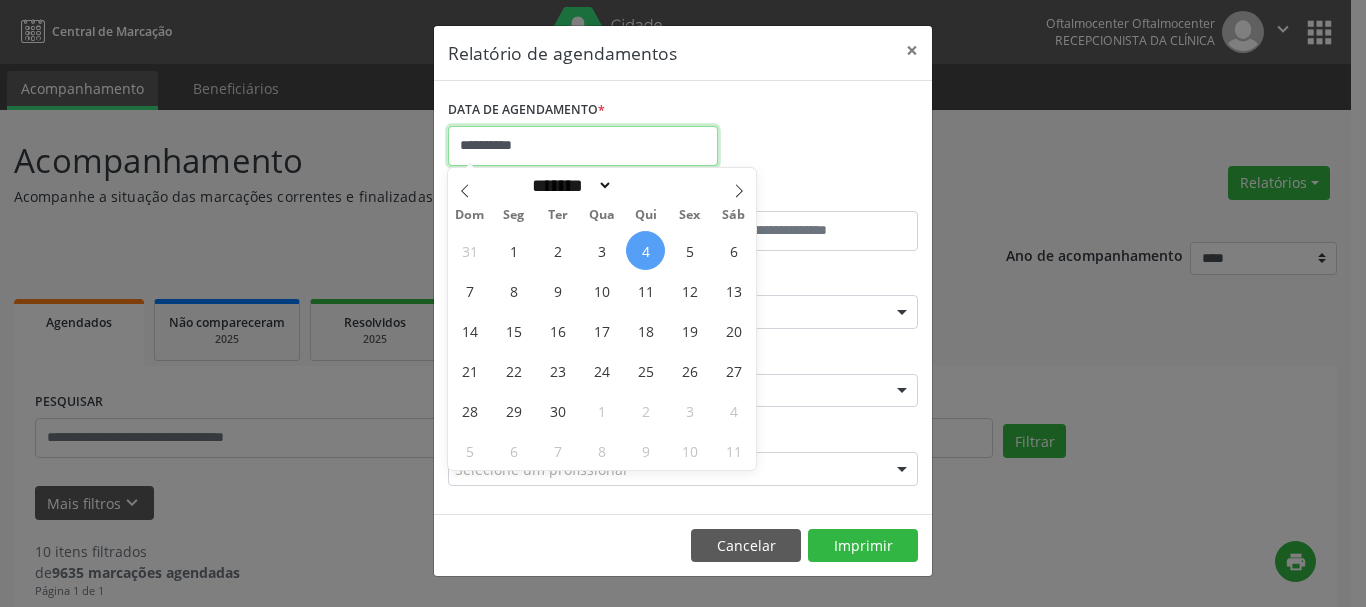 click on "**********" at bounding box center (583, 146) 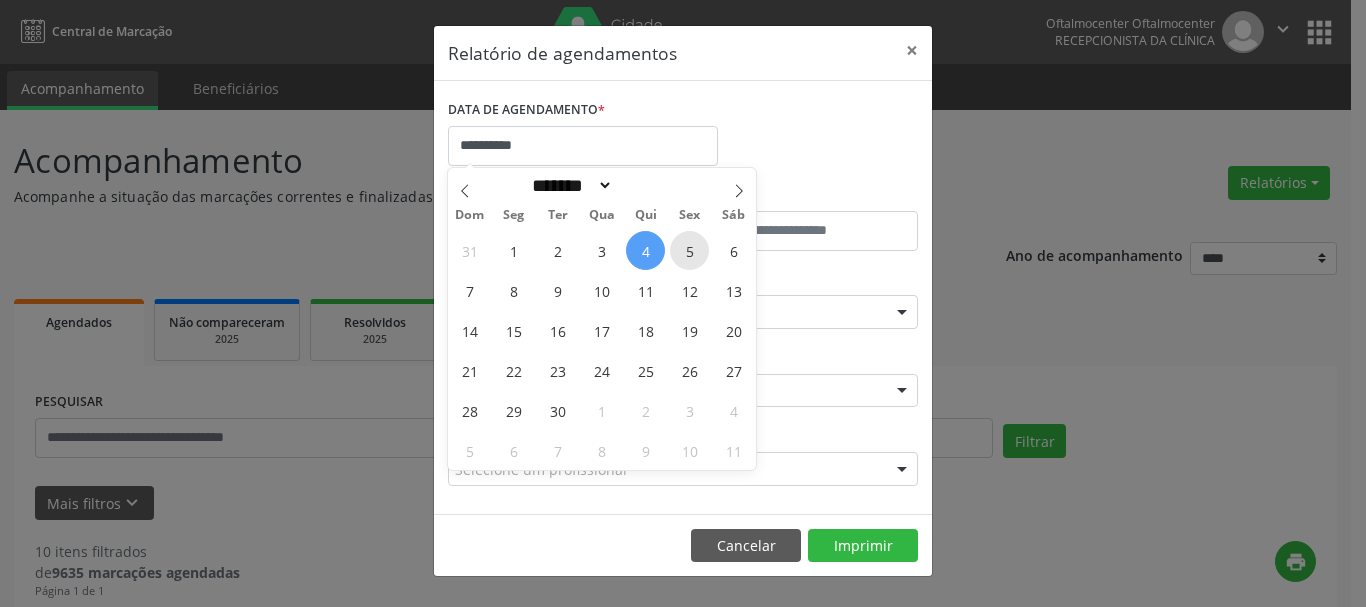 click on "5" at bounding box center (689, 250) 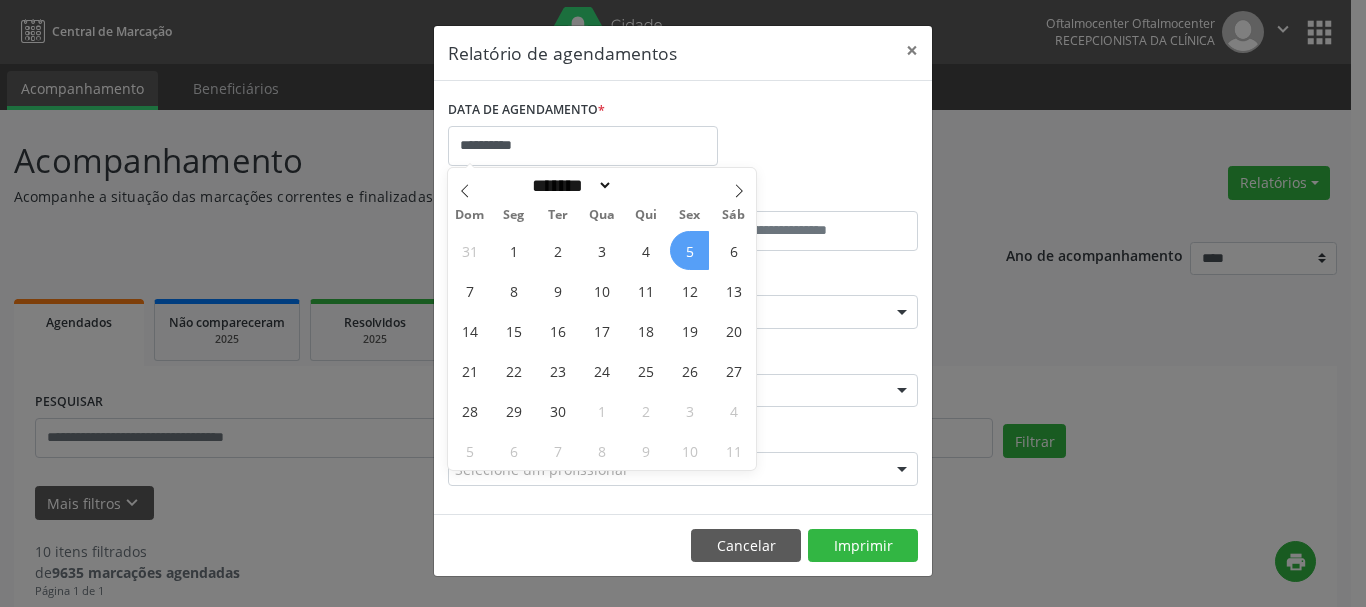 click on "5" at bounding box center (689, 250) 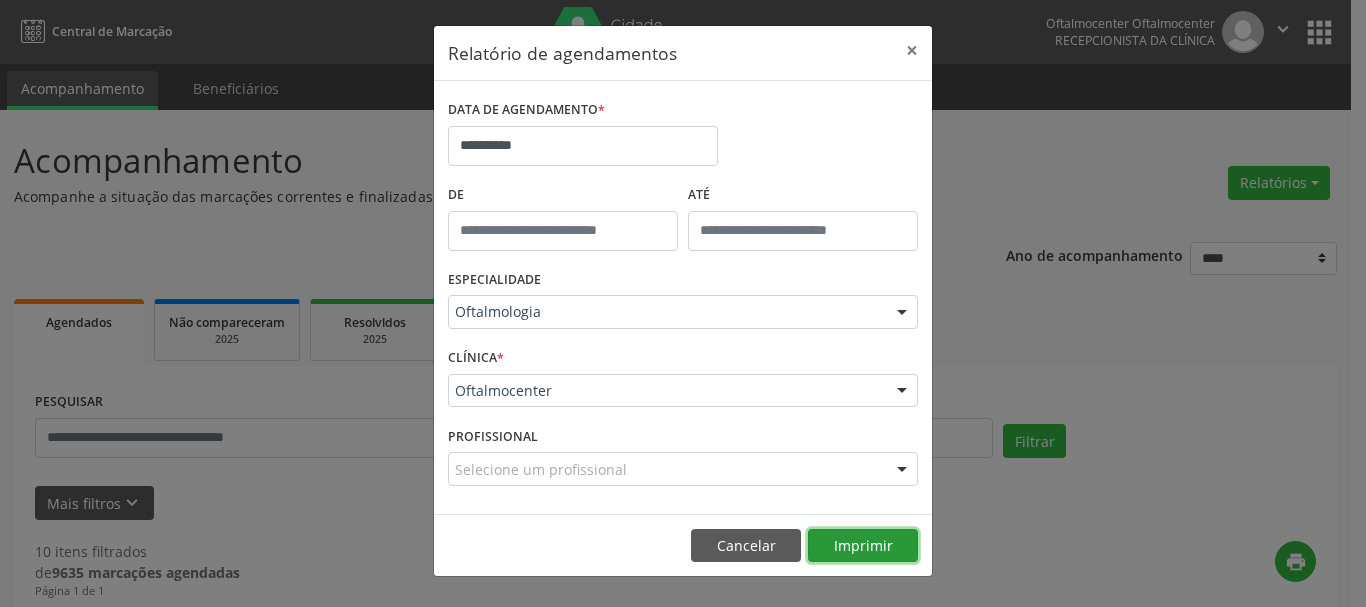 click on "Imprimir" at bounding box center (863, 546) 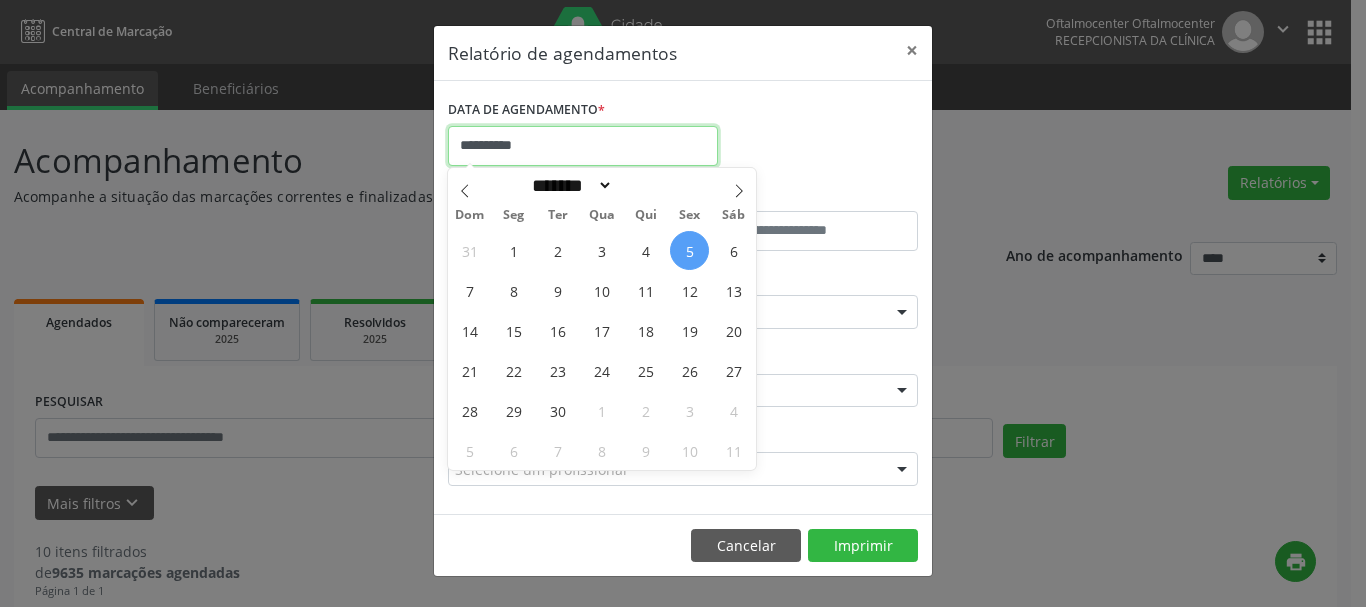 click on "**********" at bounding box center [583, 146] 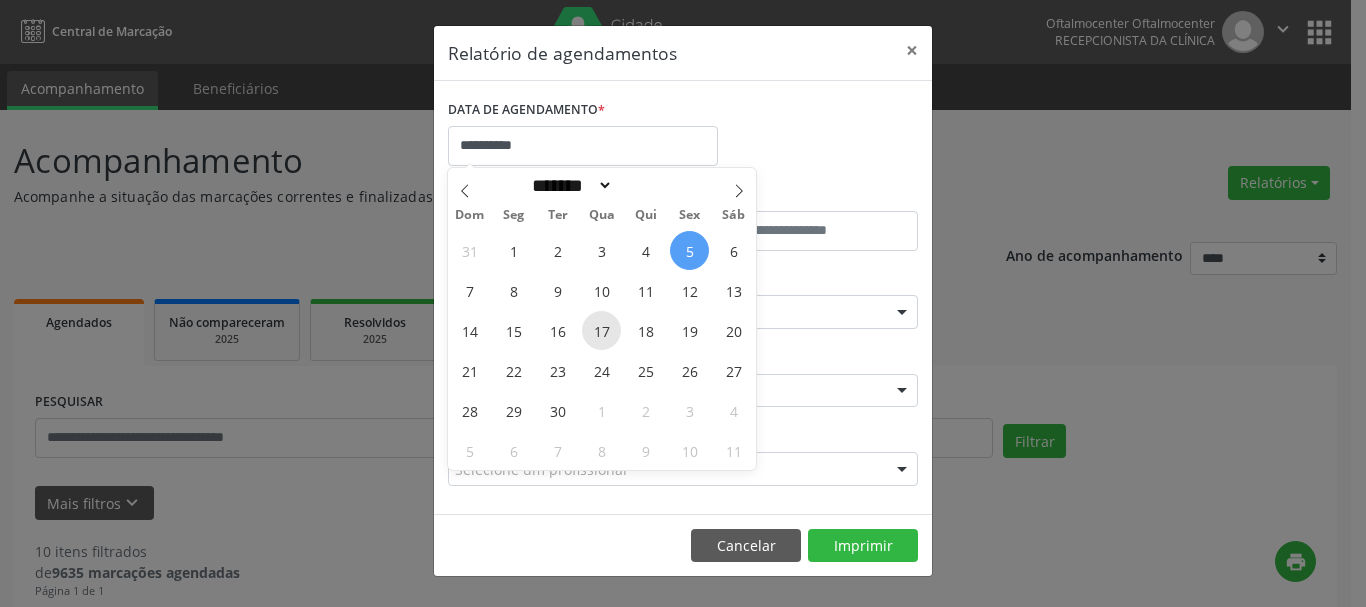 click on "17" at bounding box center (601, 330) 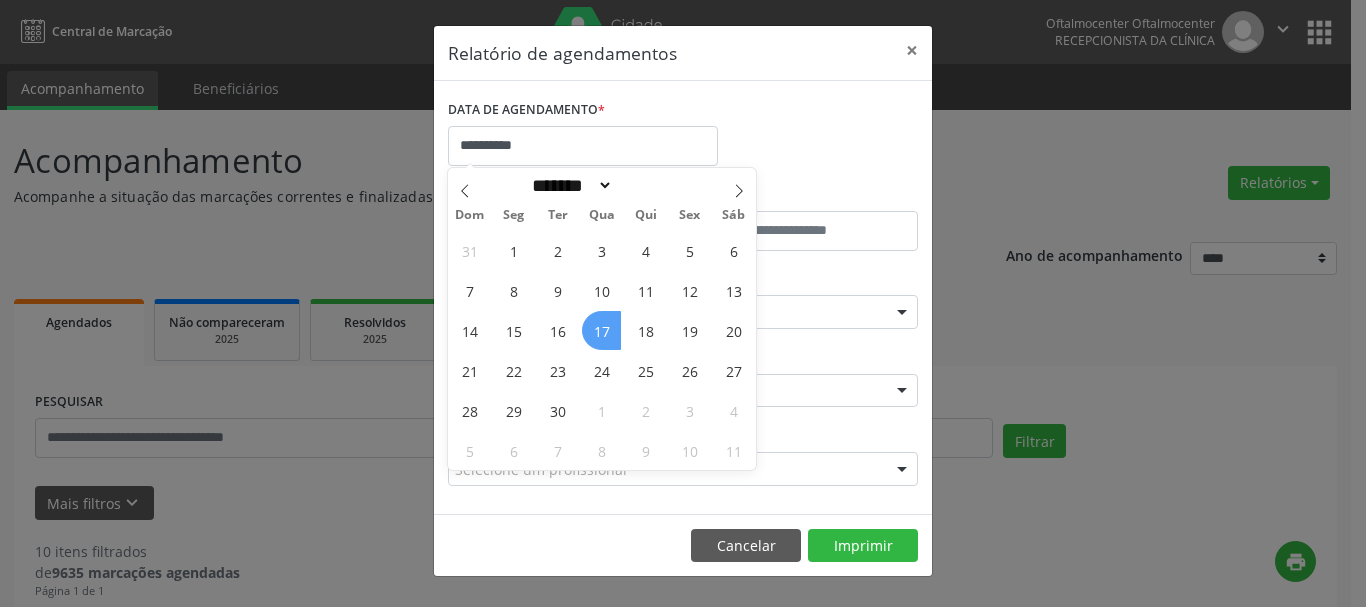 click on "17" at bounding box center (601, 330) 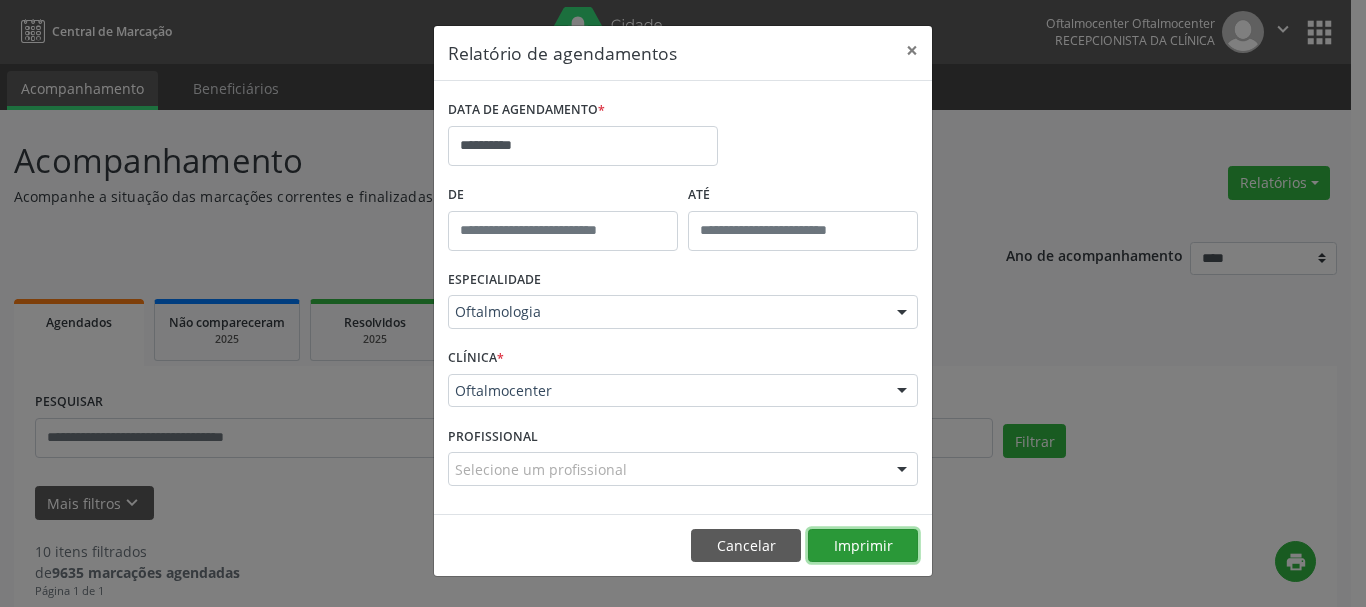 click on "Imprimir" at bounding box center (863, 546) 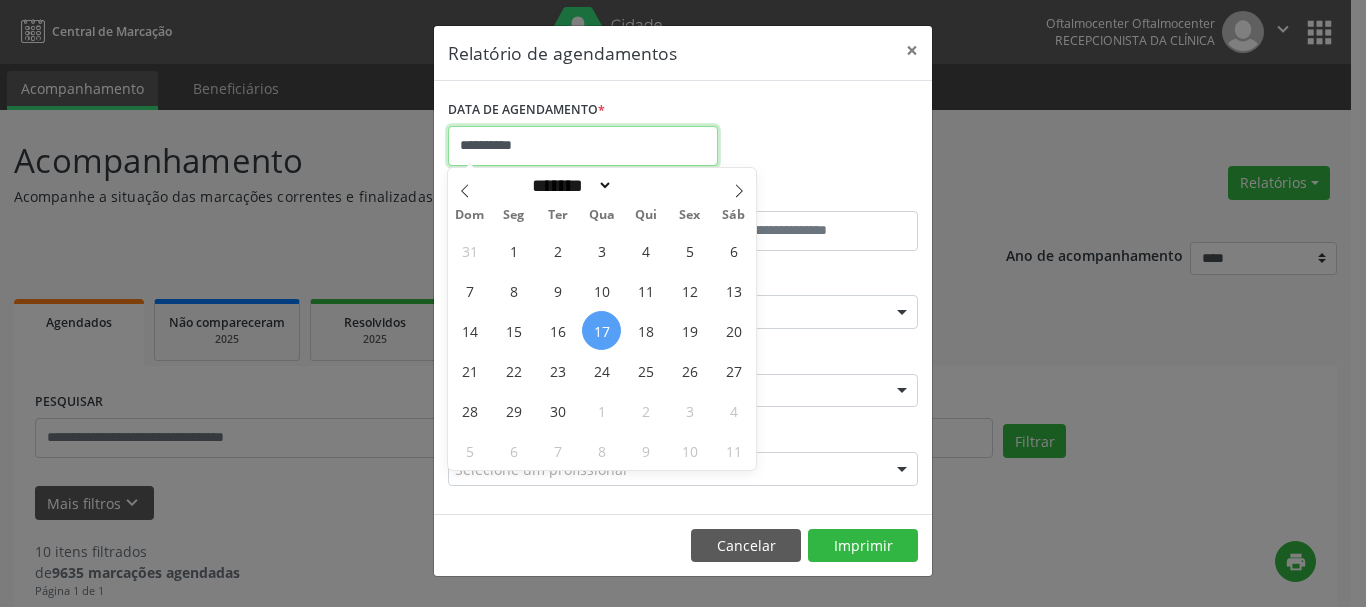 click on "**********" at bounding box center (583, 146) 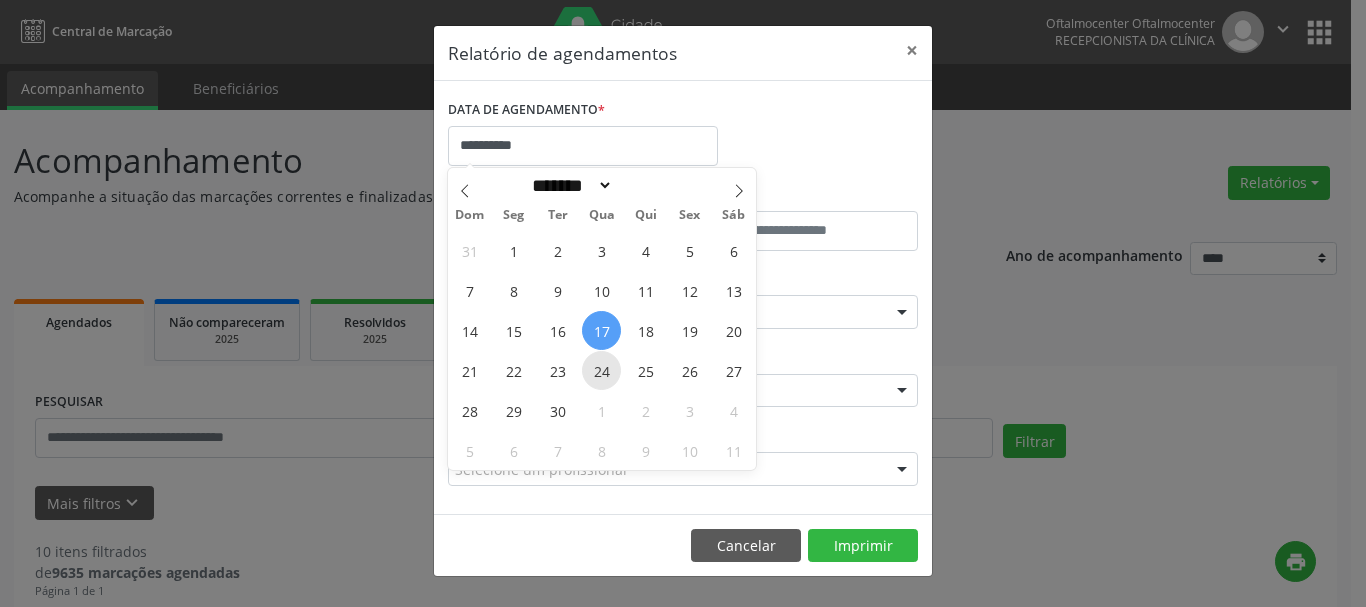 click on "24" at bounding box center (601, 370) 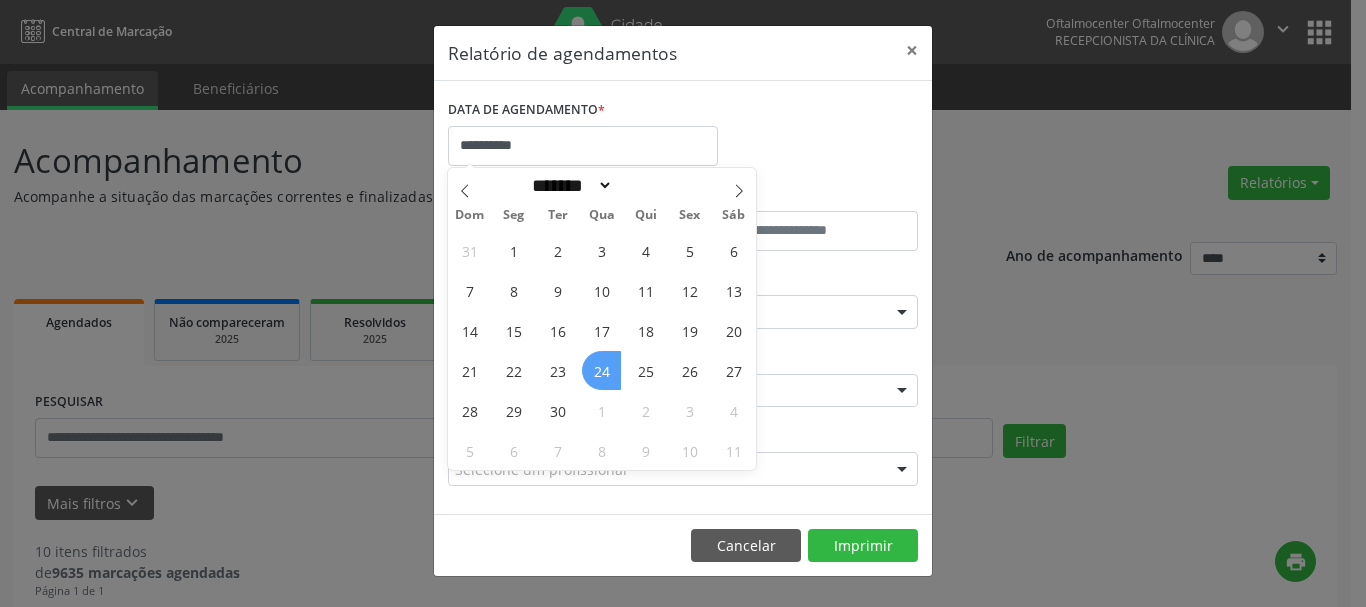 click on "24" at bounding box center (601, 370) 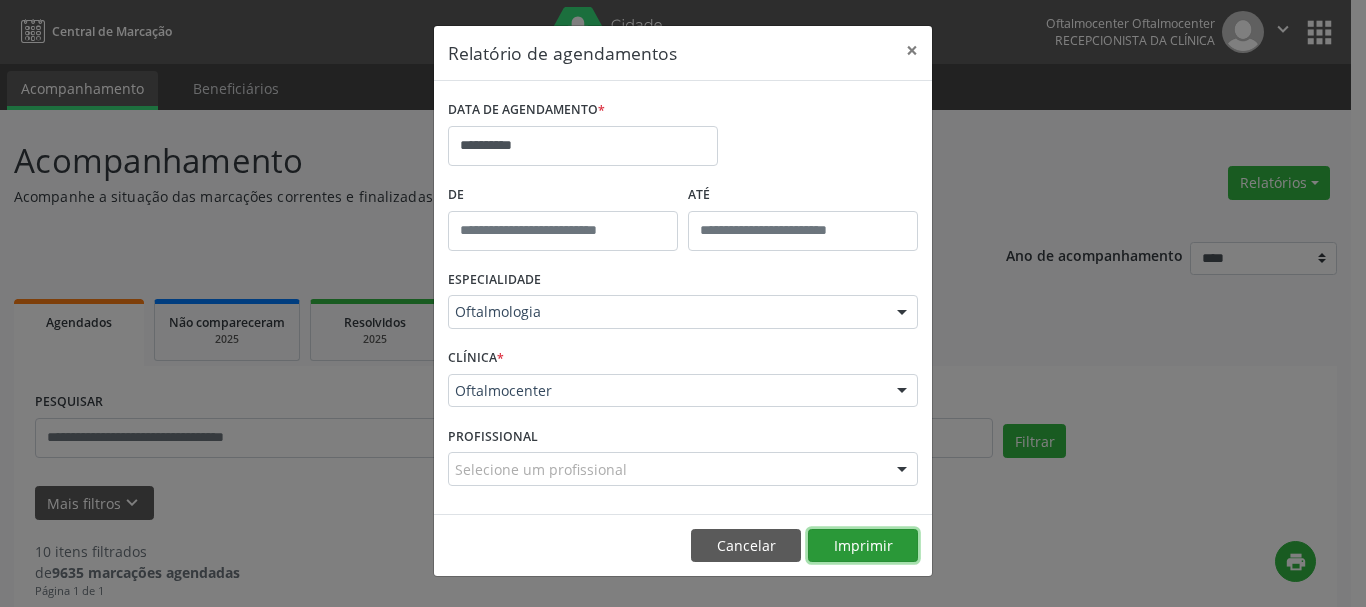 click on "Imprimir" at bounding box center [863, 546] 